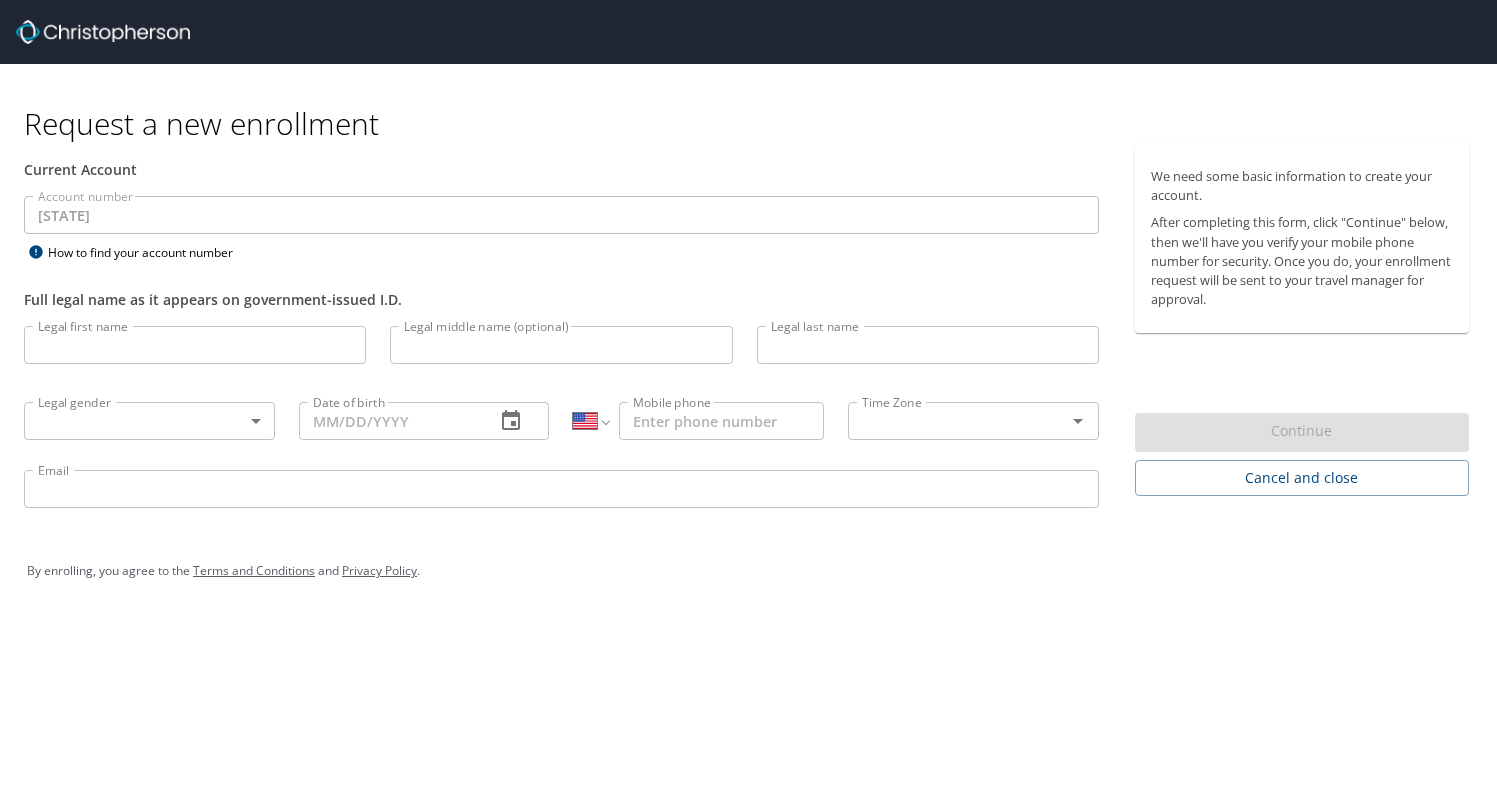 scroll, scrollTop: 0, scrollLeft: 0, axis: both 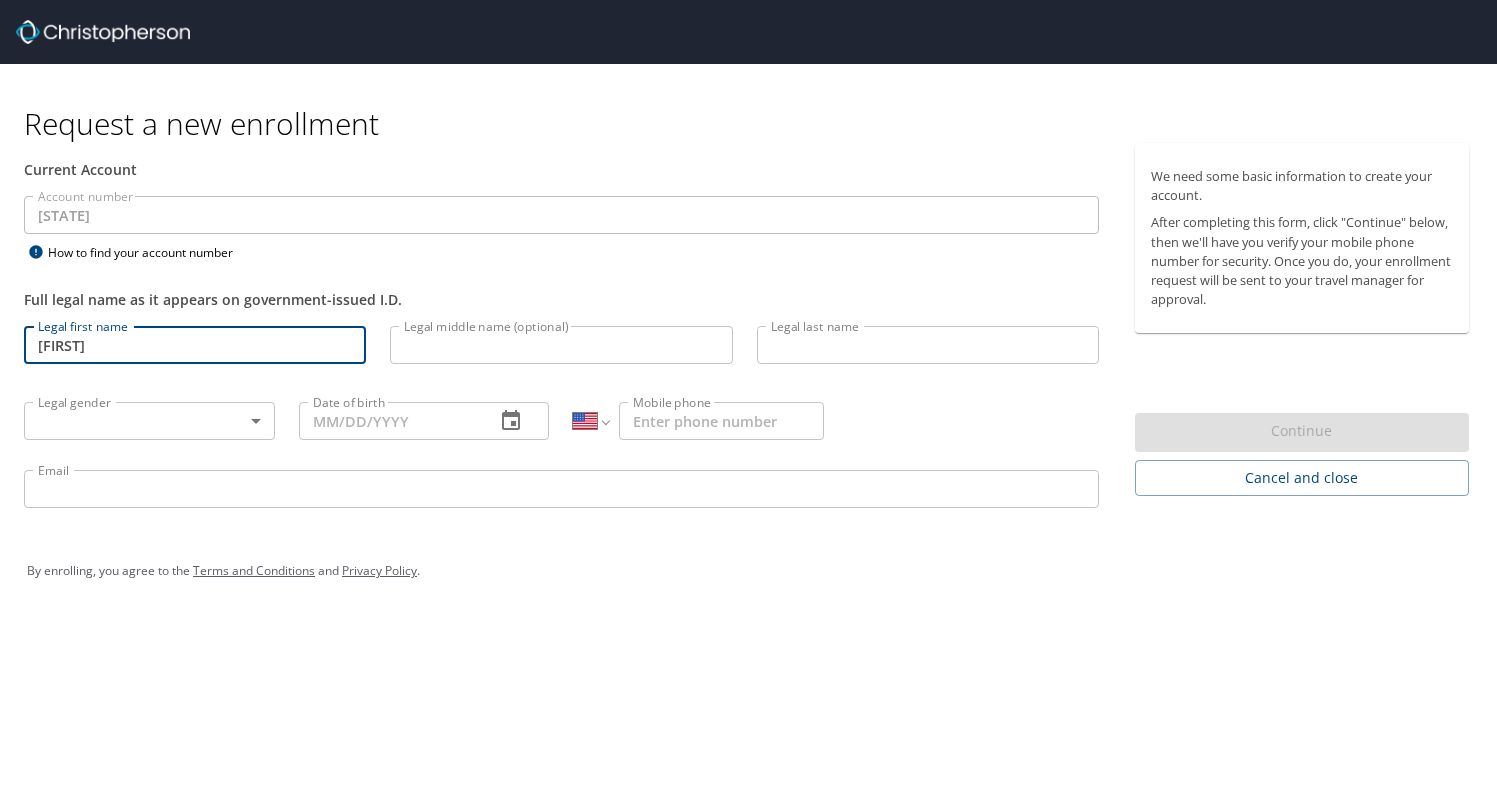 type on "[FIRST]" 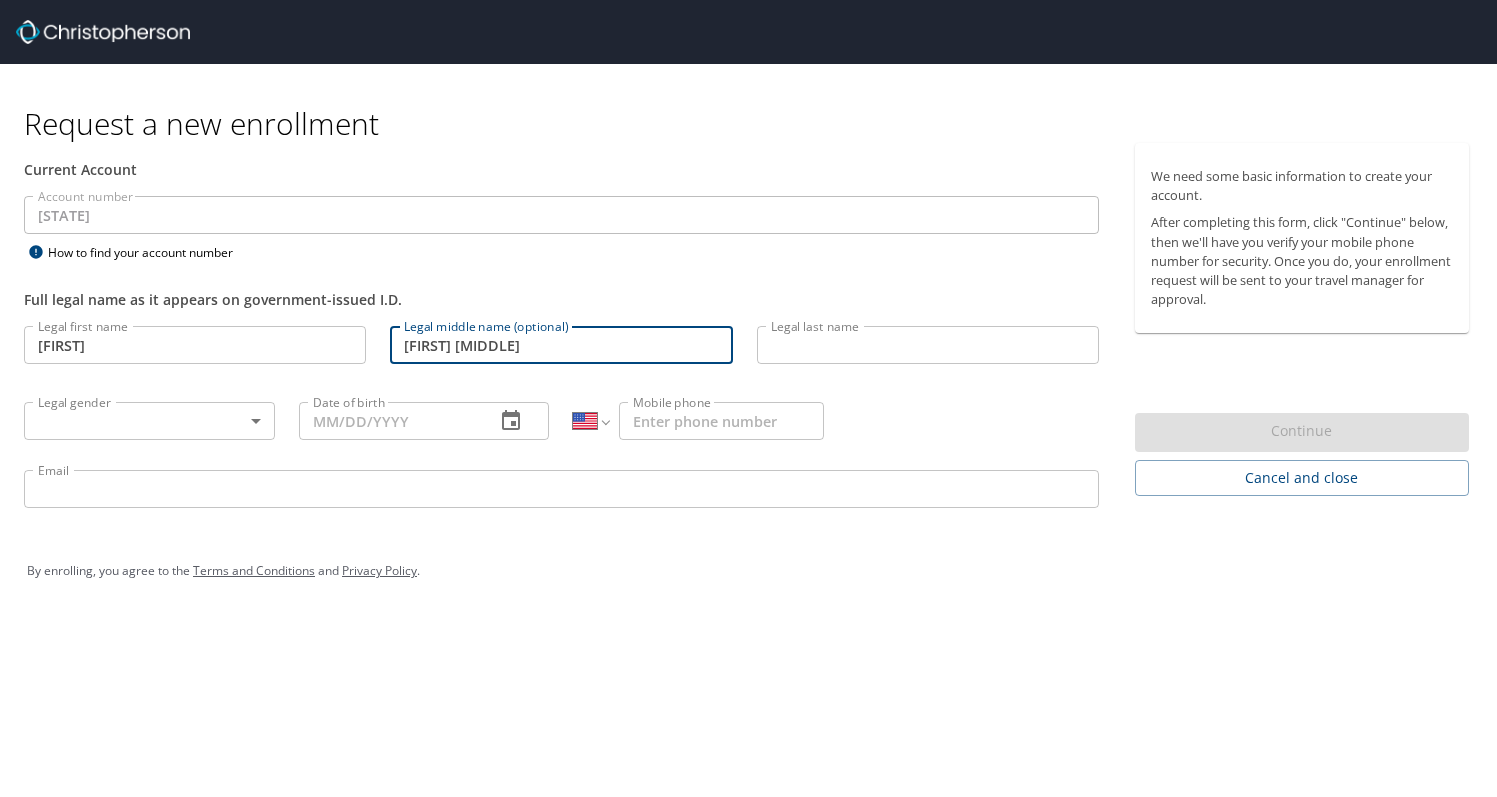 type on "[FIRST] [MIDDLE]" 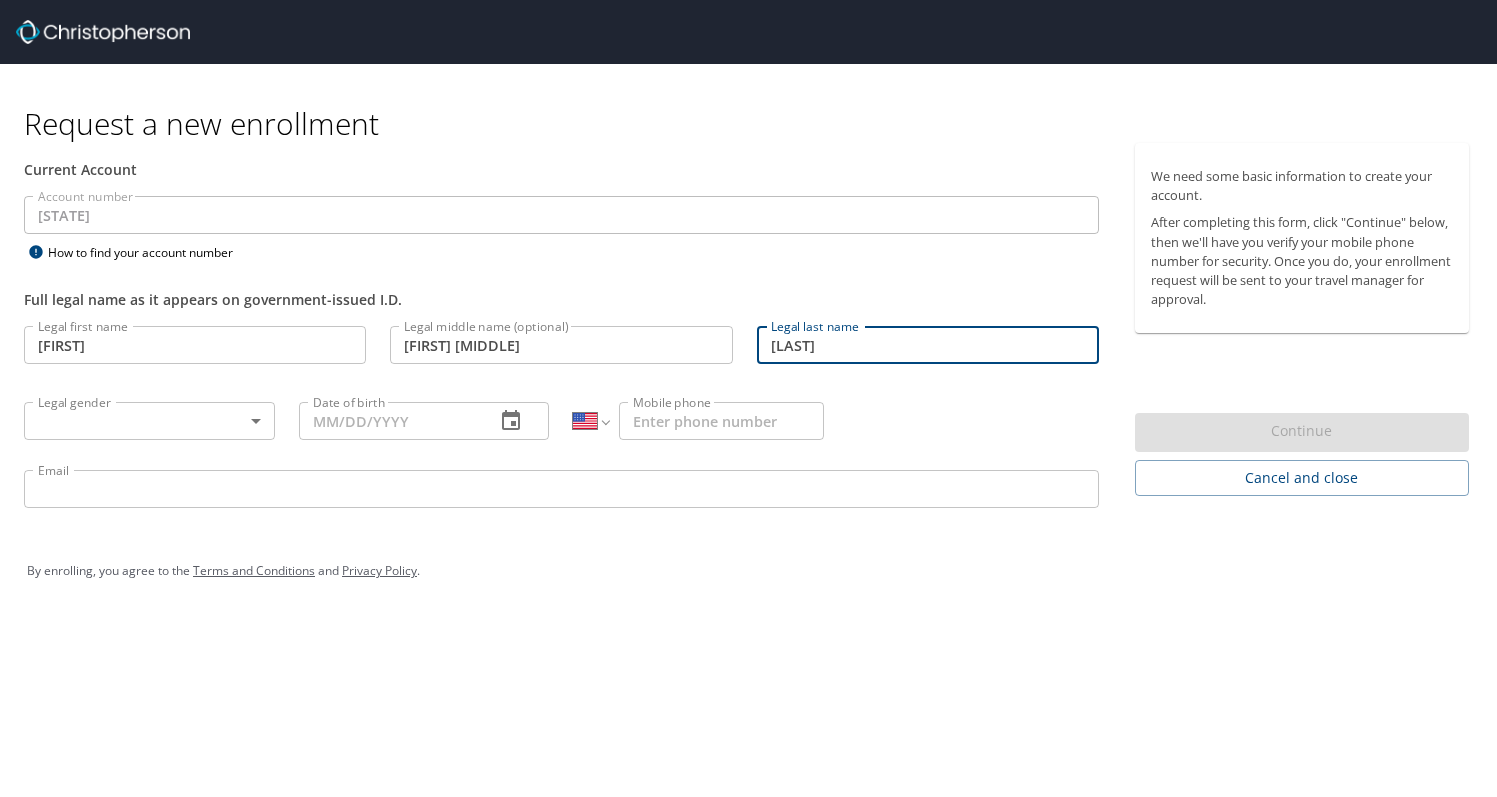 type on "[LAST]" 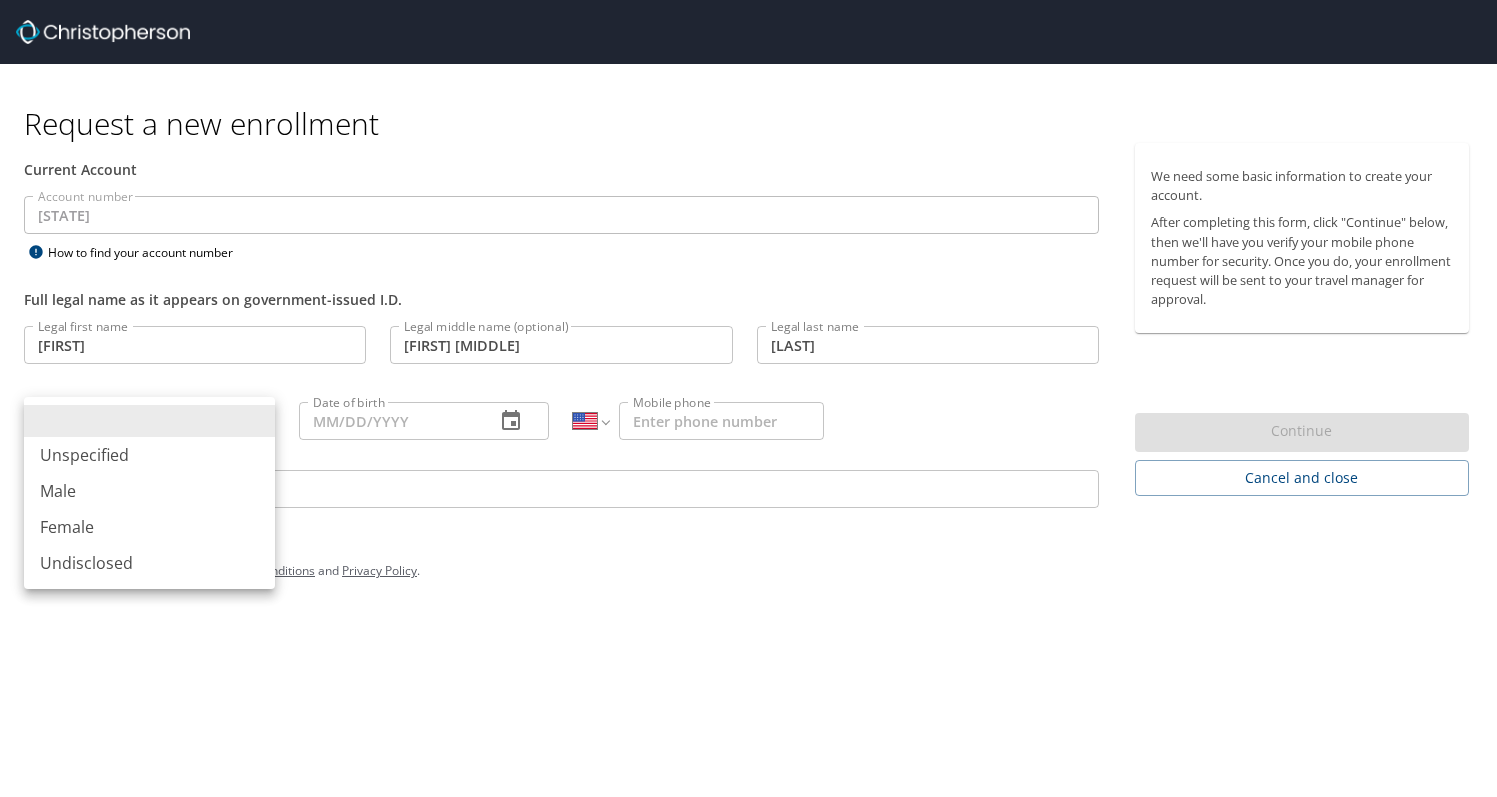 click on "Male" at bounding box center [149, 491] 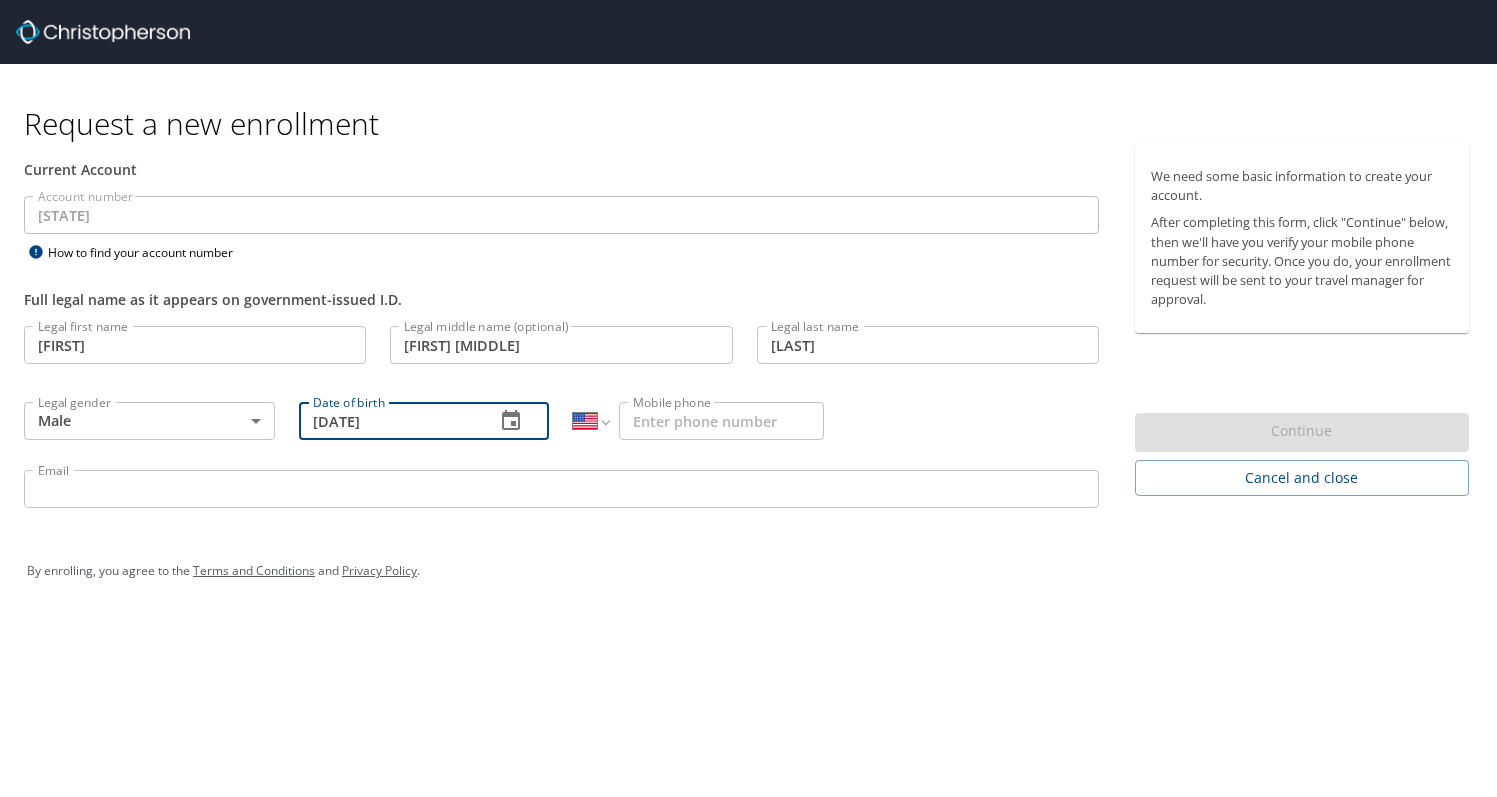 type 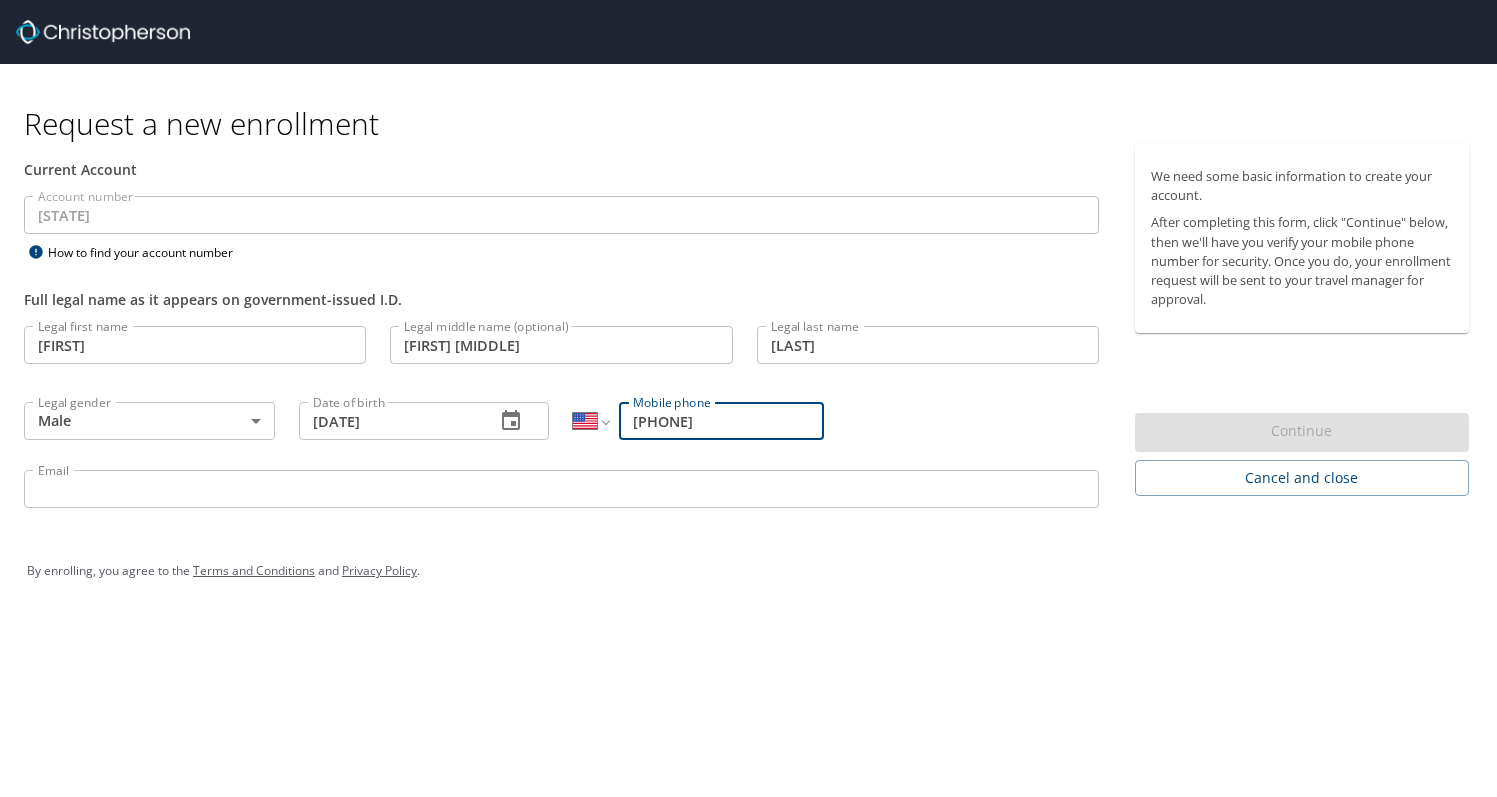 type on "[PHONE]" 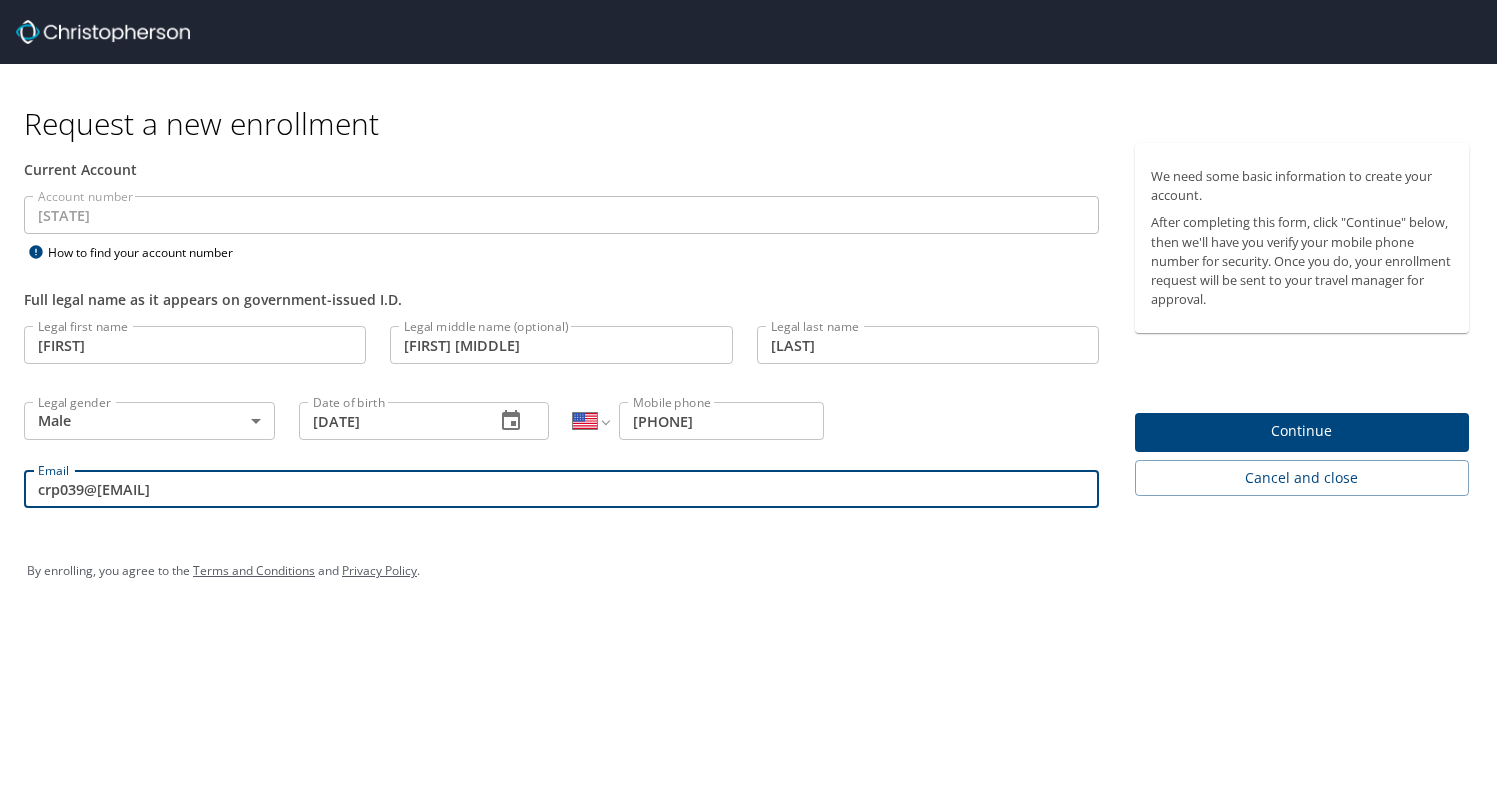 type on "[EMAIL]" 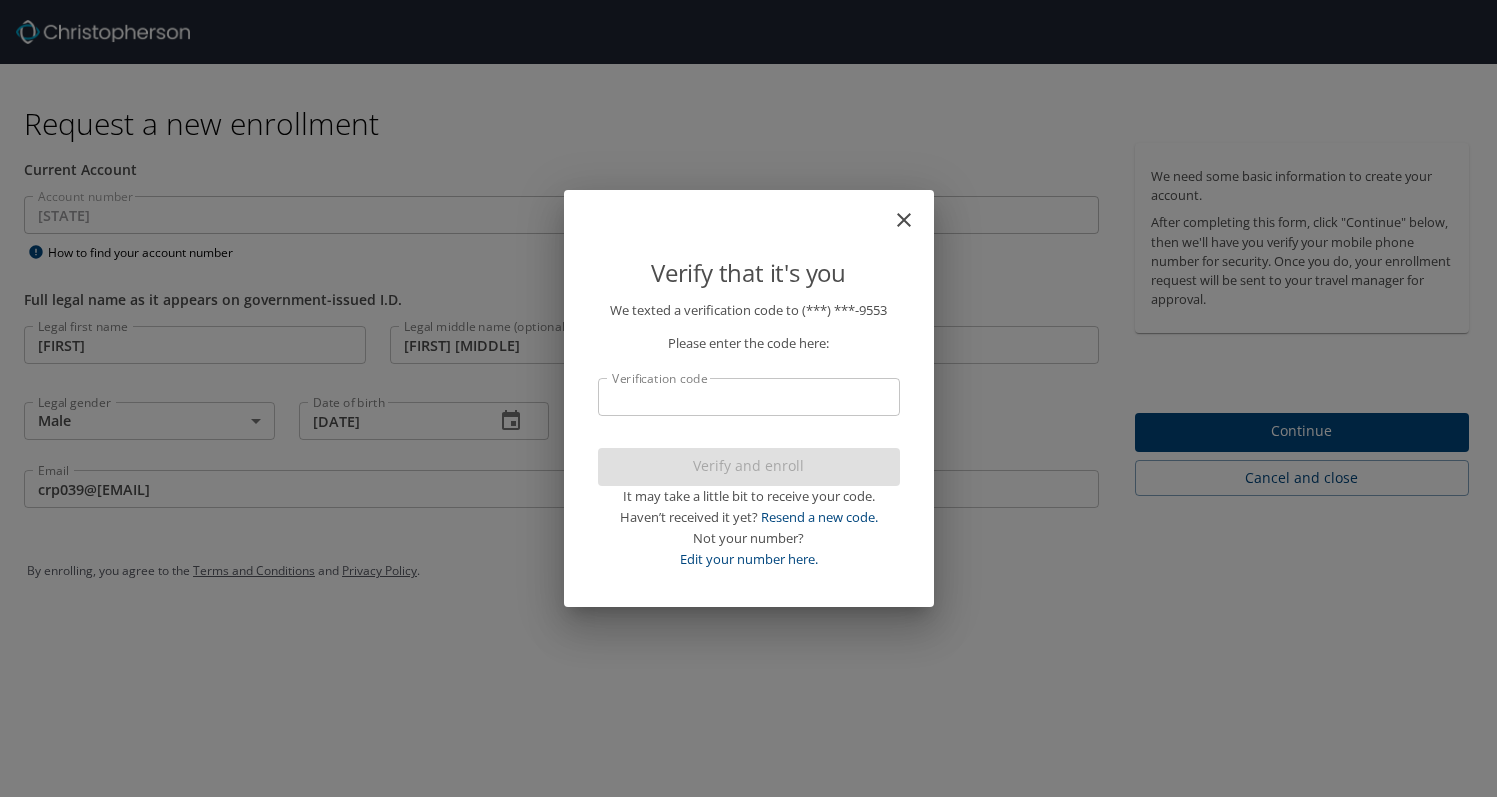 click on "Verification code" at bounding box center (749, 397) 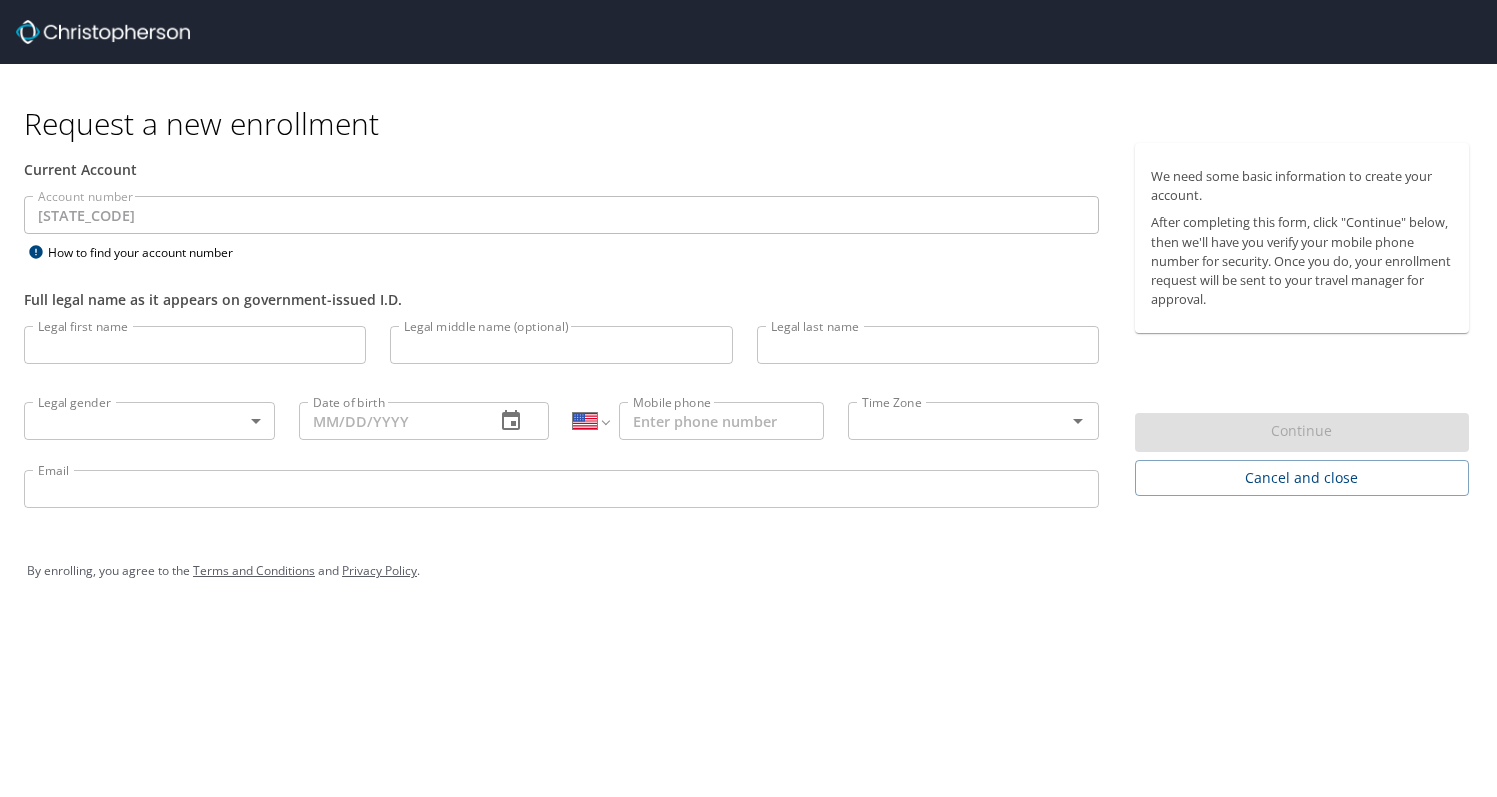 scroll, scrollTop: 0, scrollLeft: 0, axis: both 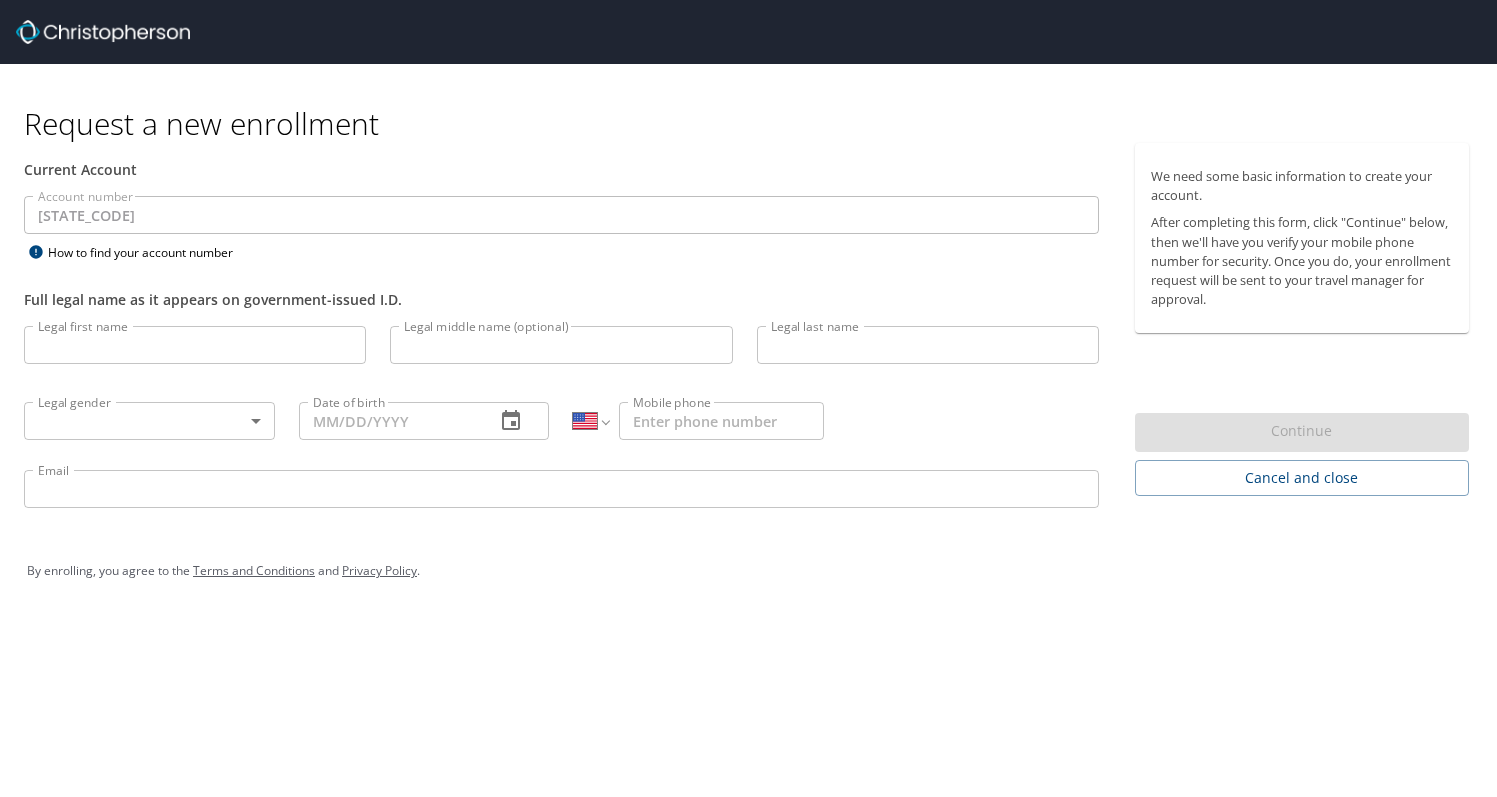 click on "Request a new enrollment" at bounding box center (754, 123) 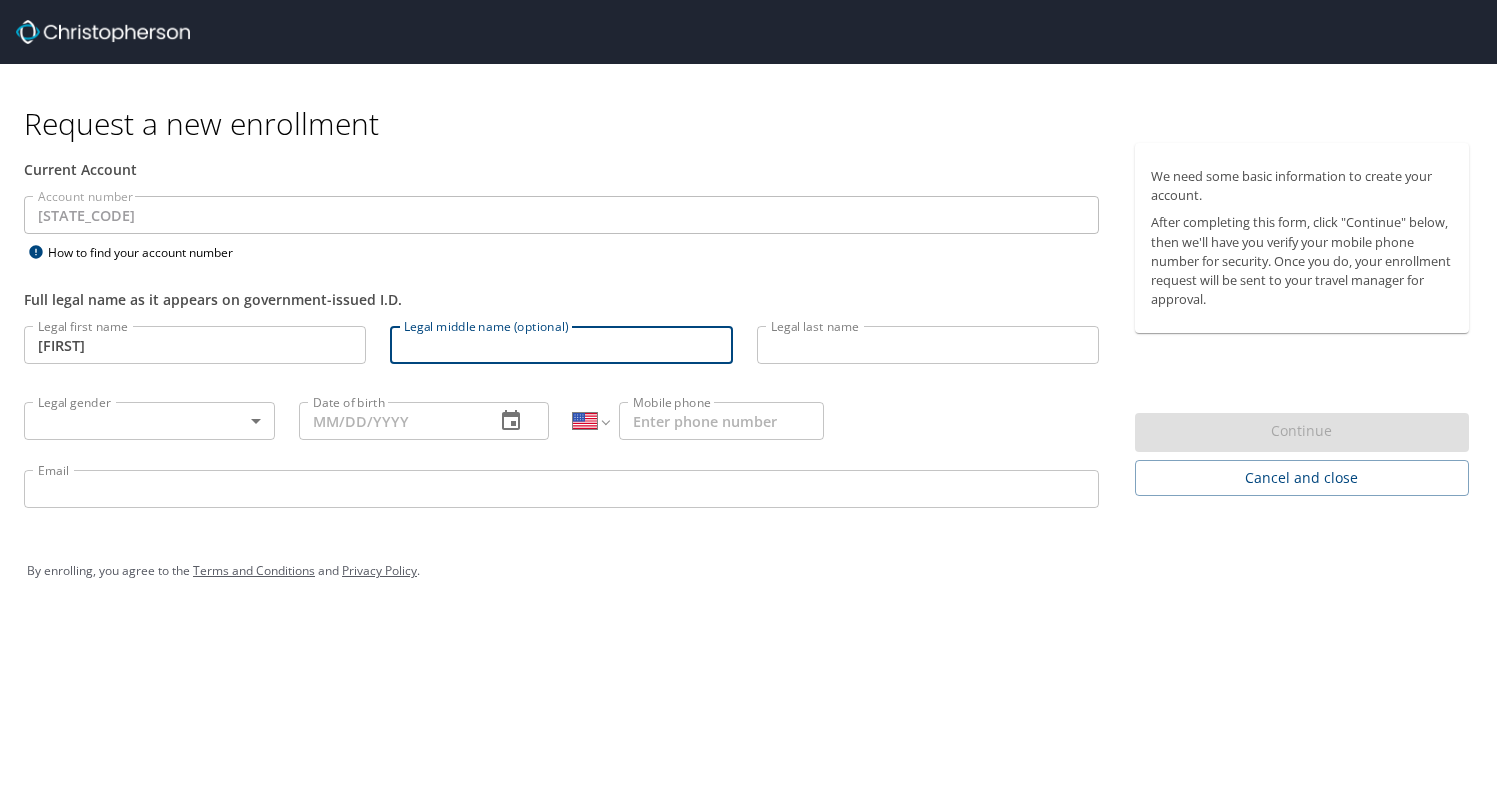 click on "[FIRST]" at bounding box center [195, 345] 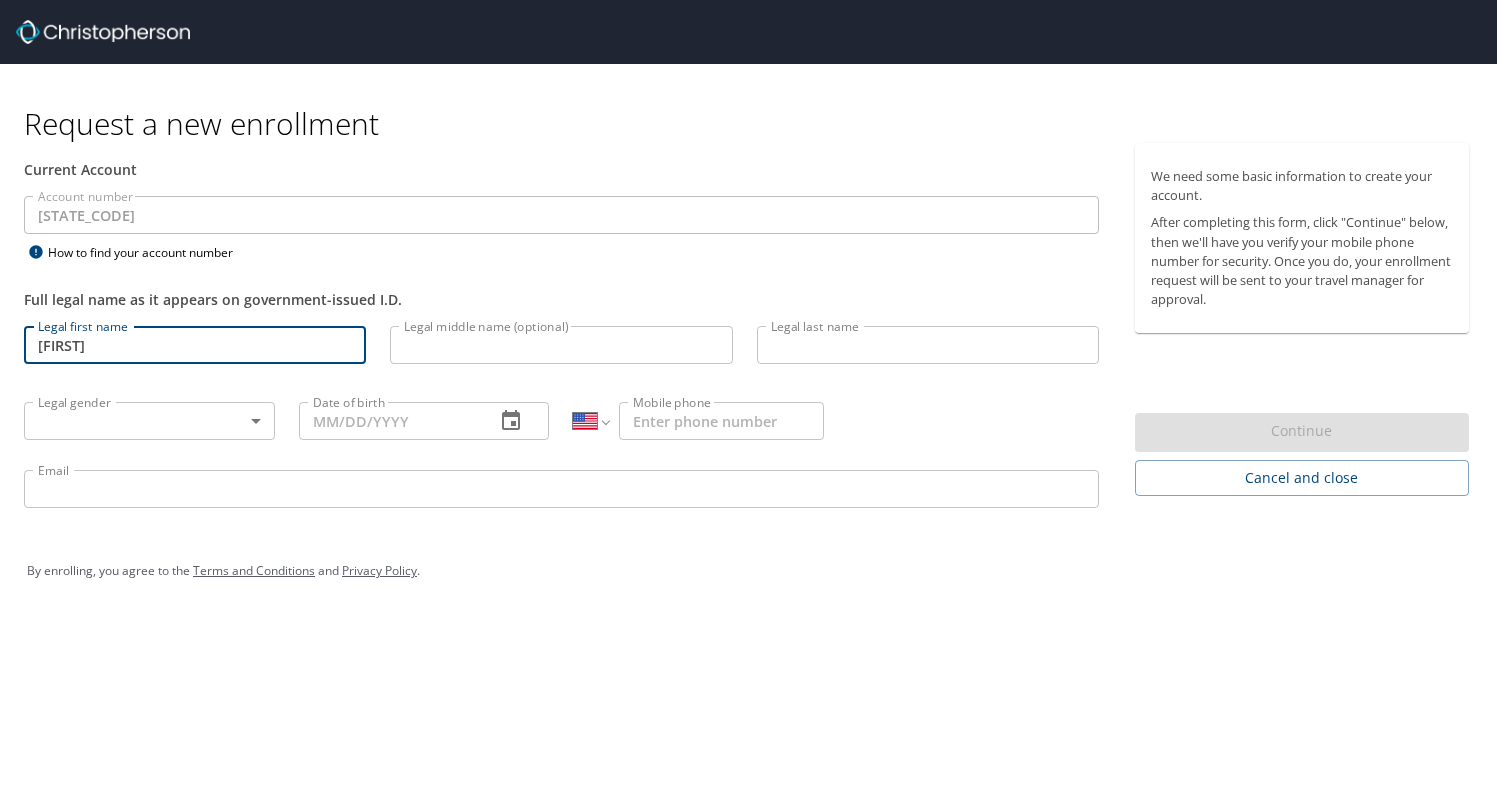 type on "[FIRST]" 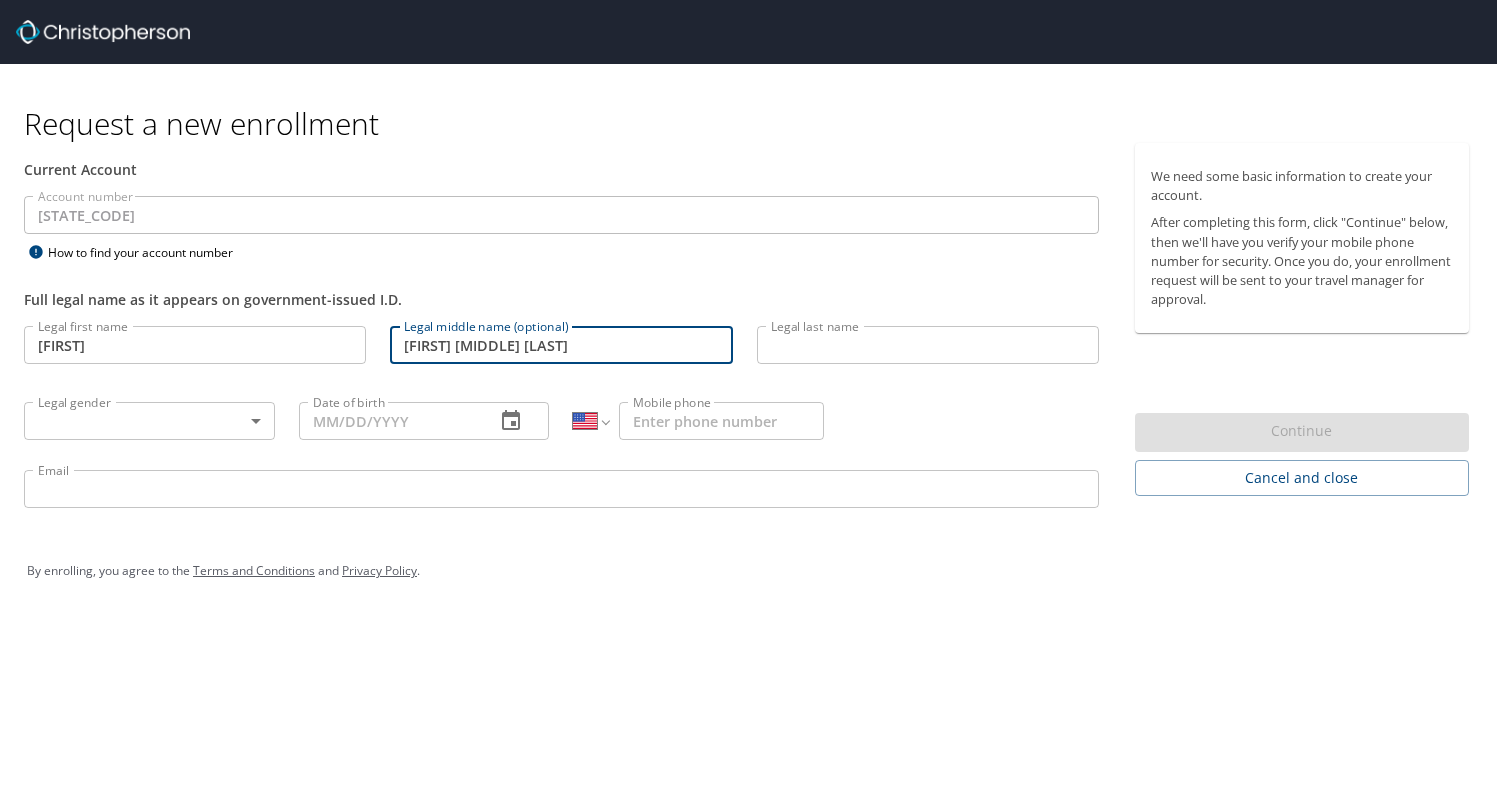 type on "[FIRST] [MIDDLE] [LAST]" 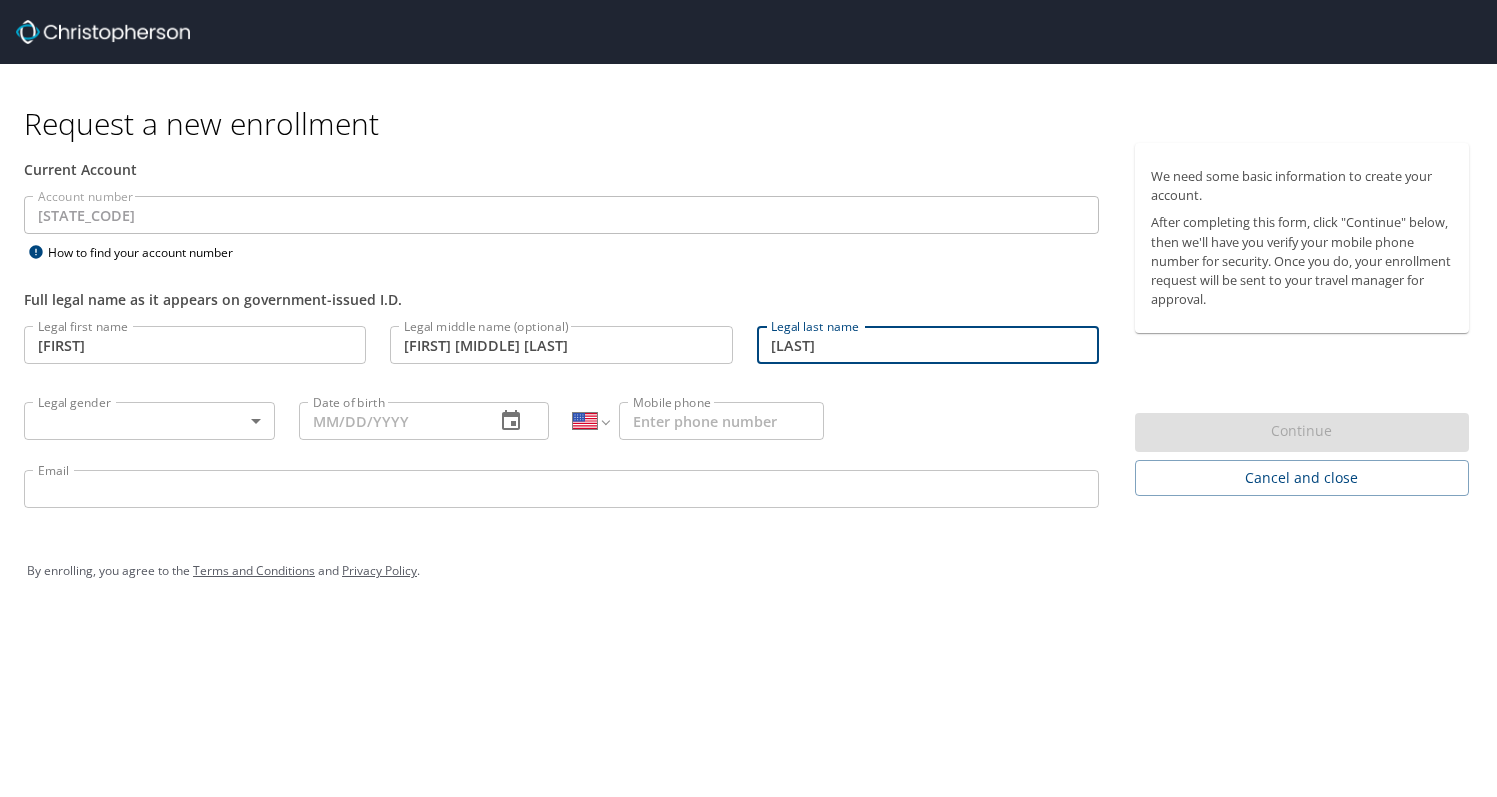 type on "[LAST]" 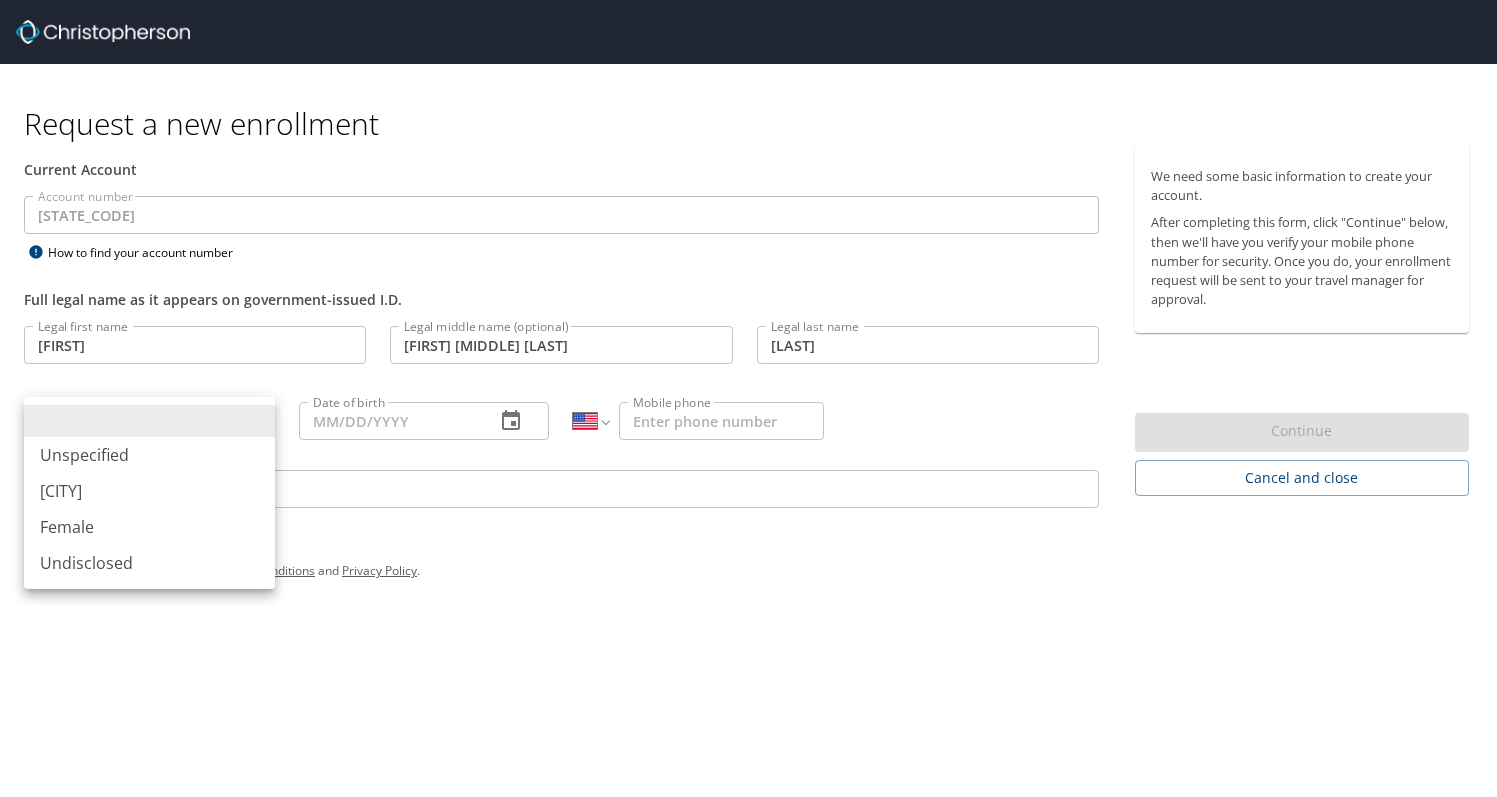 click on "Request a new enrollment Current Account Account number STATEOFLA Account number  How to find your account number Full legal name as it appears on government-issued I.D. Legal first name Christopher Legal first name Legal middle name (optional) Robert Michael Legal middle name (optional) Legal last name Palyok Legal last name Legal gender ​ Legal gender Date of birth Date of birth International Afghanistan Åland Islands Albania Algeria American Samoa Andorra Angola Anguilla Antigua and Barbuda Argentina Armenia Aruba Ascension Island Australia Austria Azerbaijan Bahamas Bahrain Bangladesh Barbados Belarus Belgium Belize Benin Bermuda Bhutan Bolivia Bonaire, Sint Eustatius and Saba Bosnia and Herzegovina Botswana Brazil British Indian Ocean Territory Brunei Darussalam Bulgaria Burkina Faso Burma Burundi Cambodia Cameroon Canada Cape Verde Cayman Islands Central African Republic Chad Chile China Christmas Island Cocos (Keeling) Islands Colombia Comoros Congo Congo, Democratic Republic of the Cook Islands" at bounding box center [748, 398] 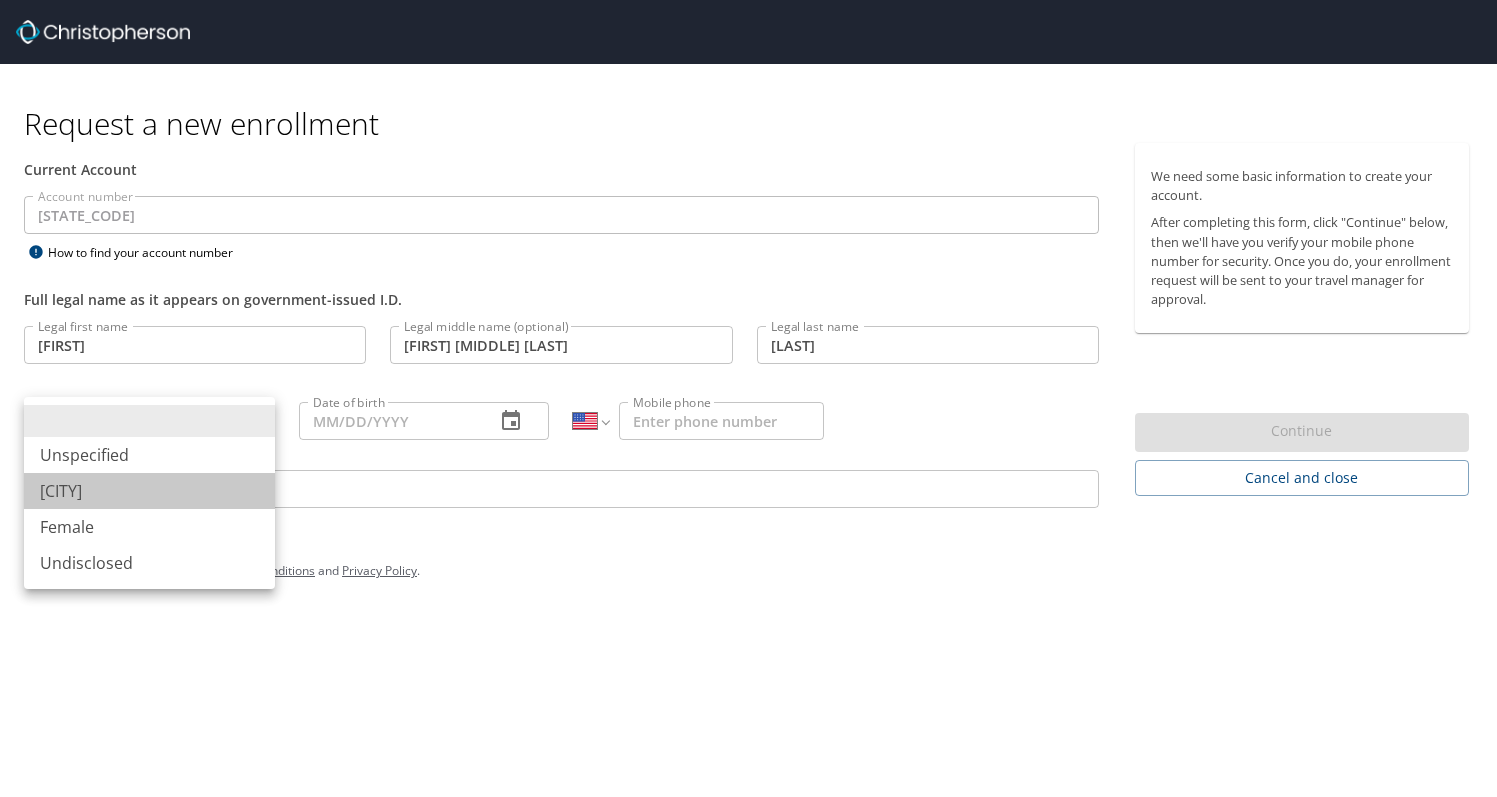 click on "[CITY]" at bounding box center [149, 491] 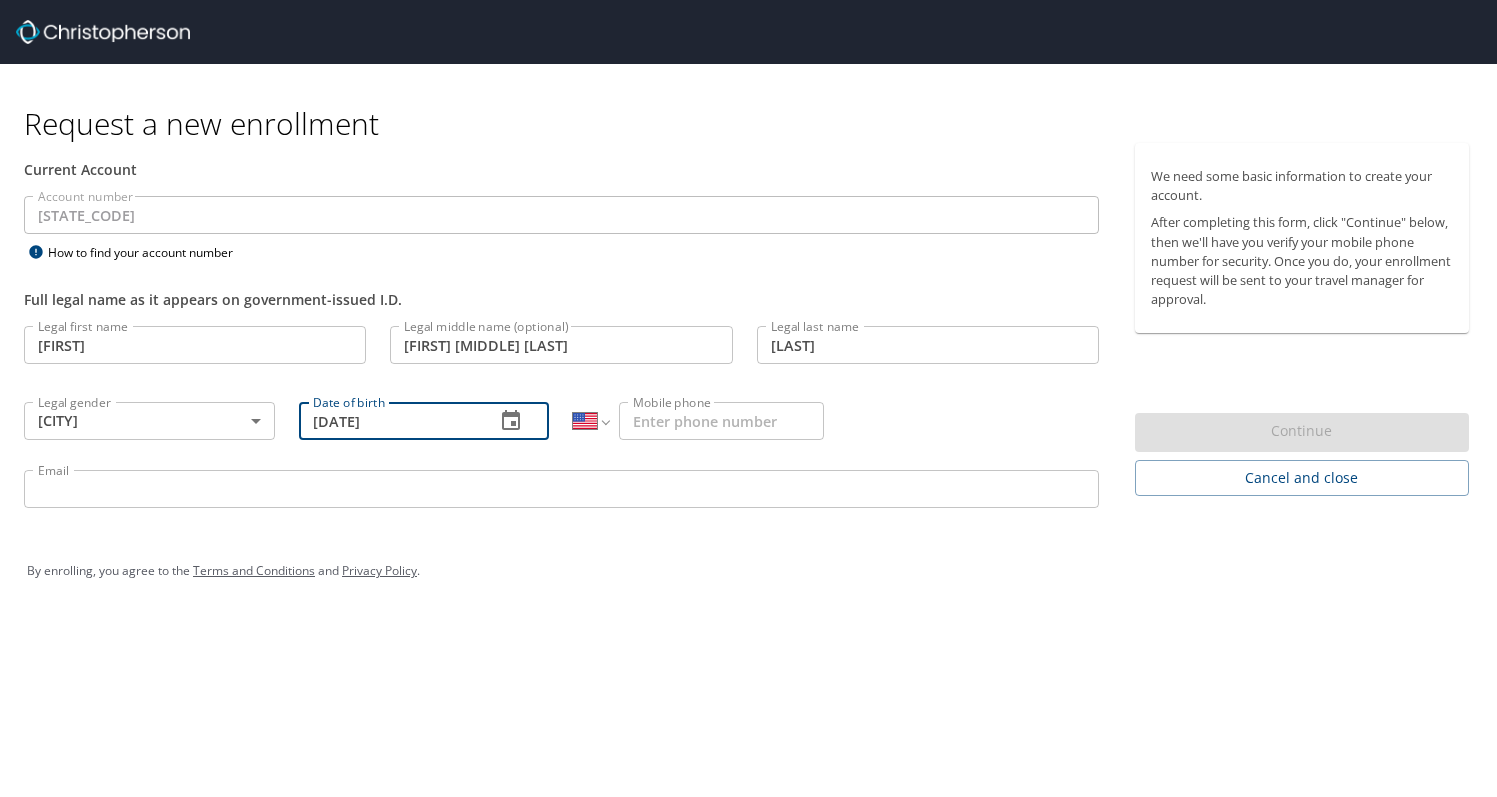 type 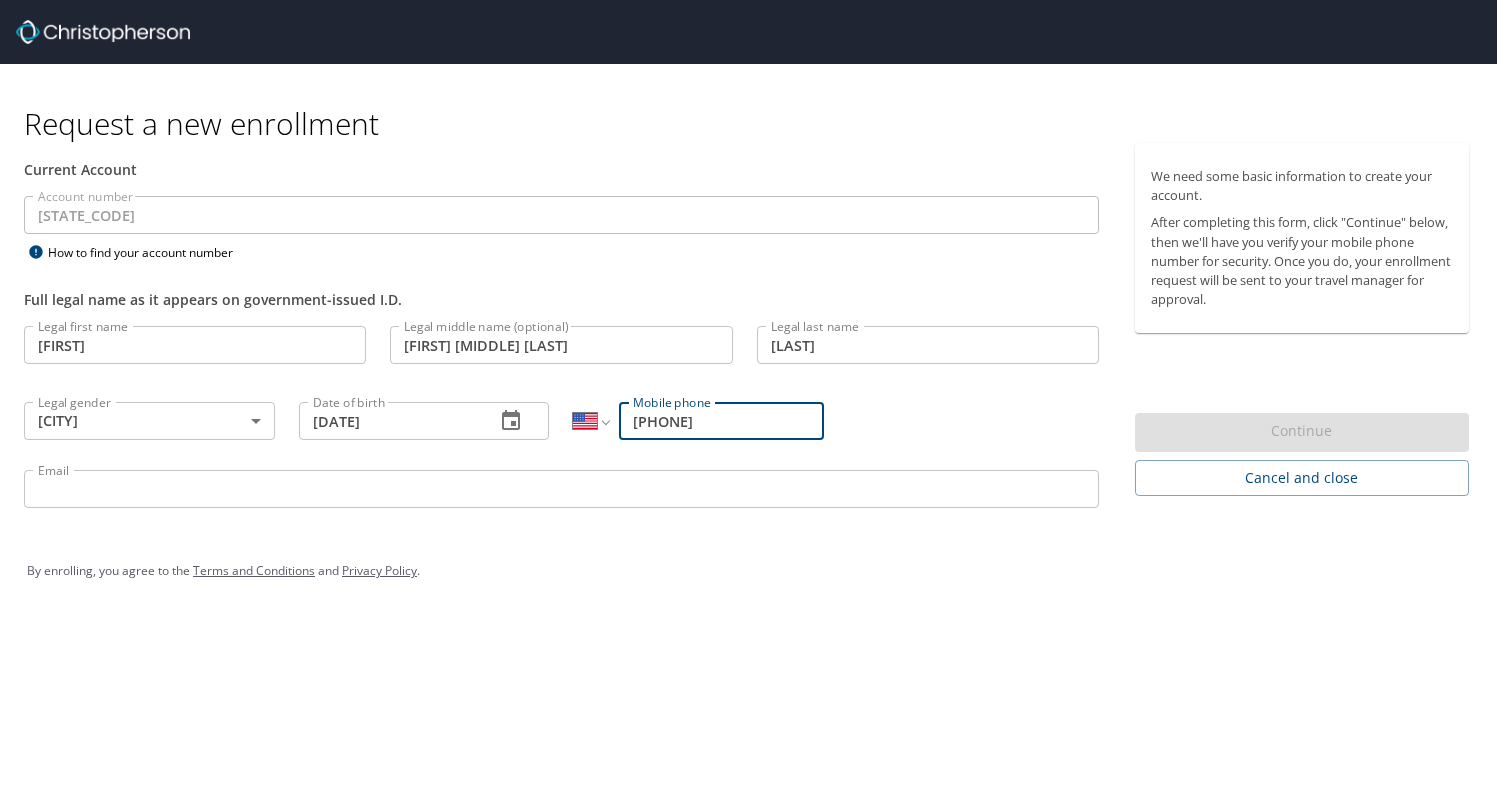type on "[PHONE]" 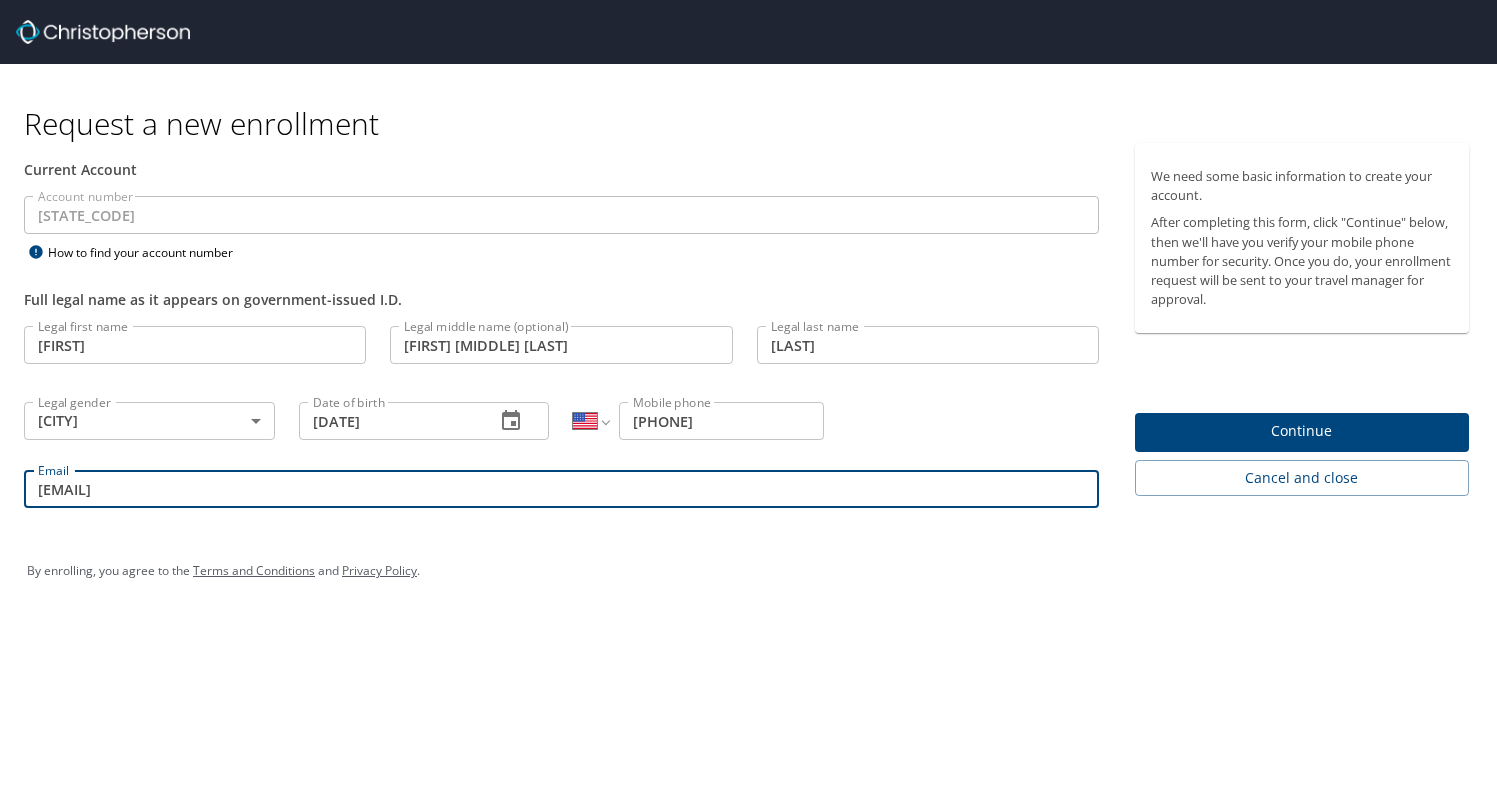type on "[EMAIL]" 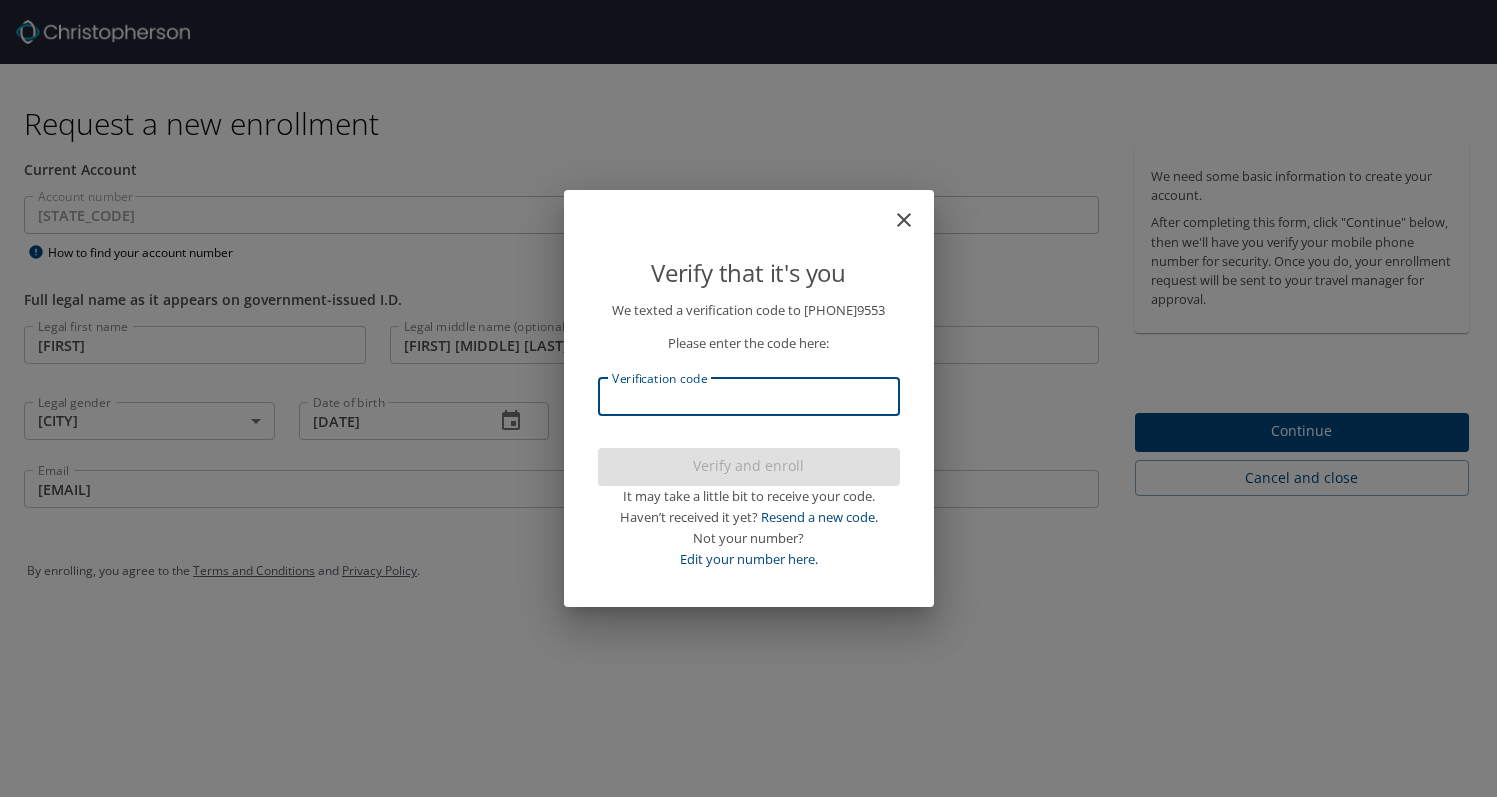 click on "Verification code" at bounding box center (749, 397) 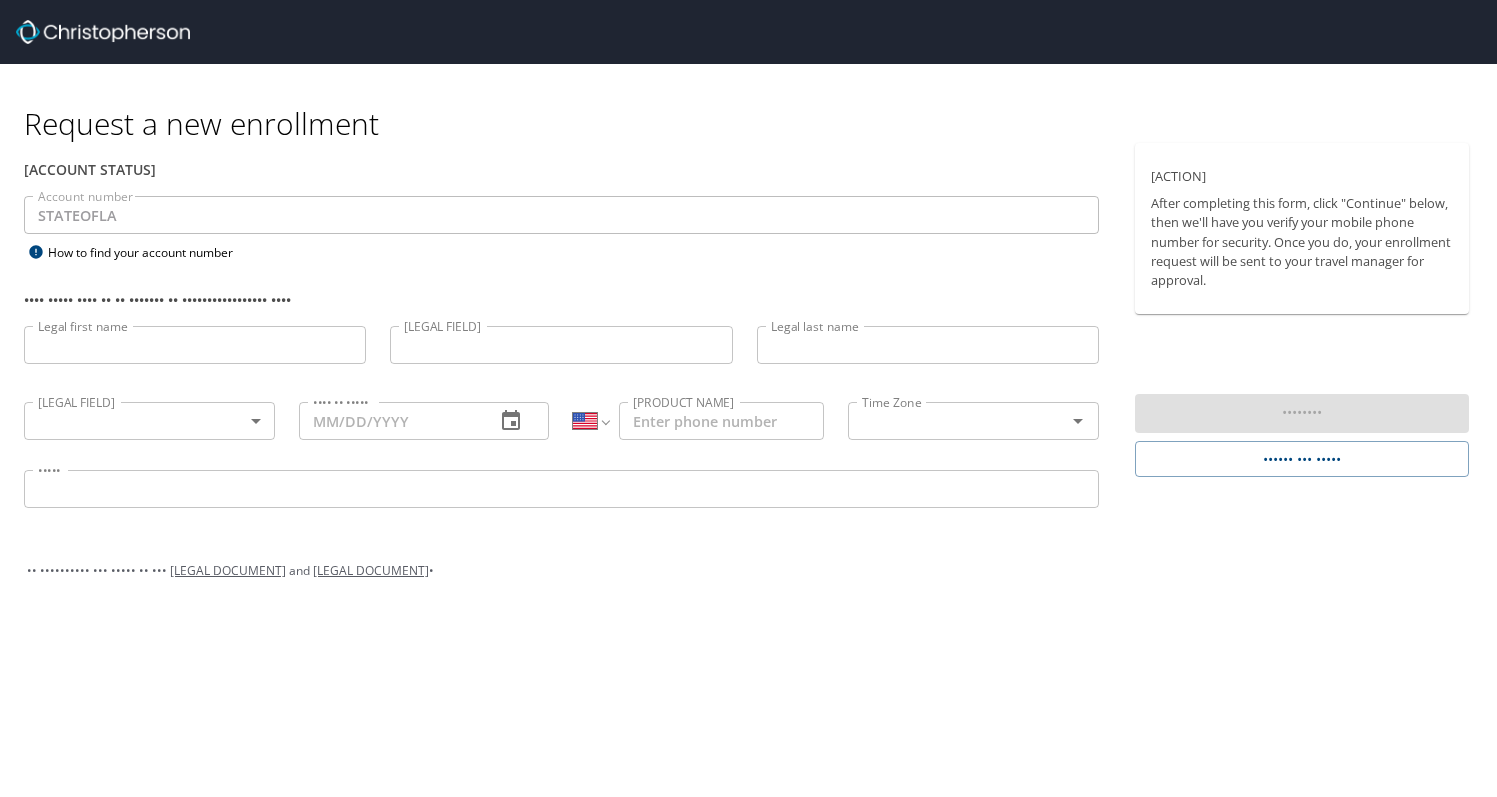 scroll, scrollTop: 0, scrollLeft: 0, axis: both 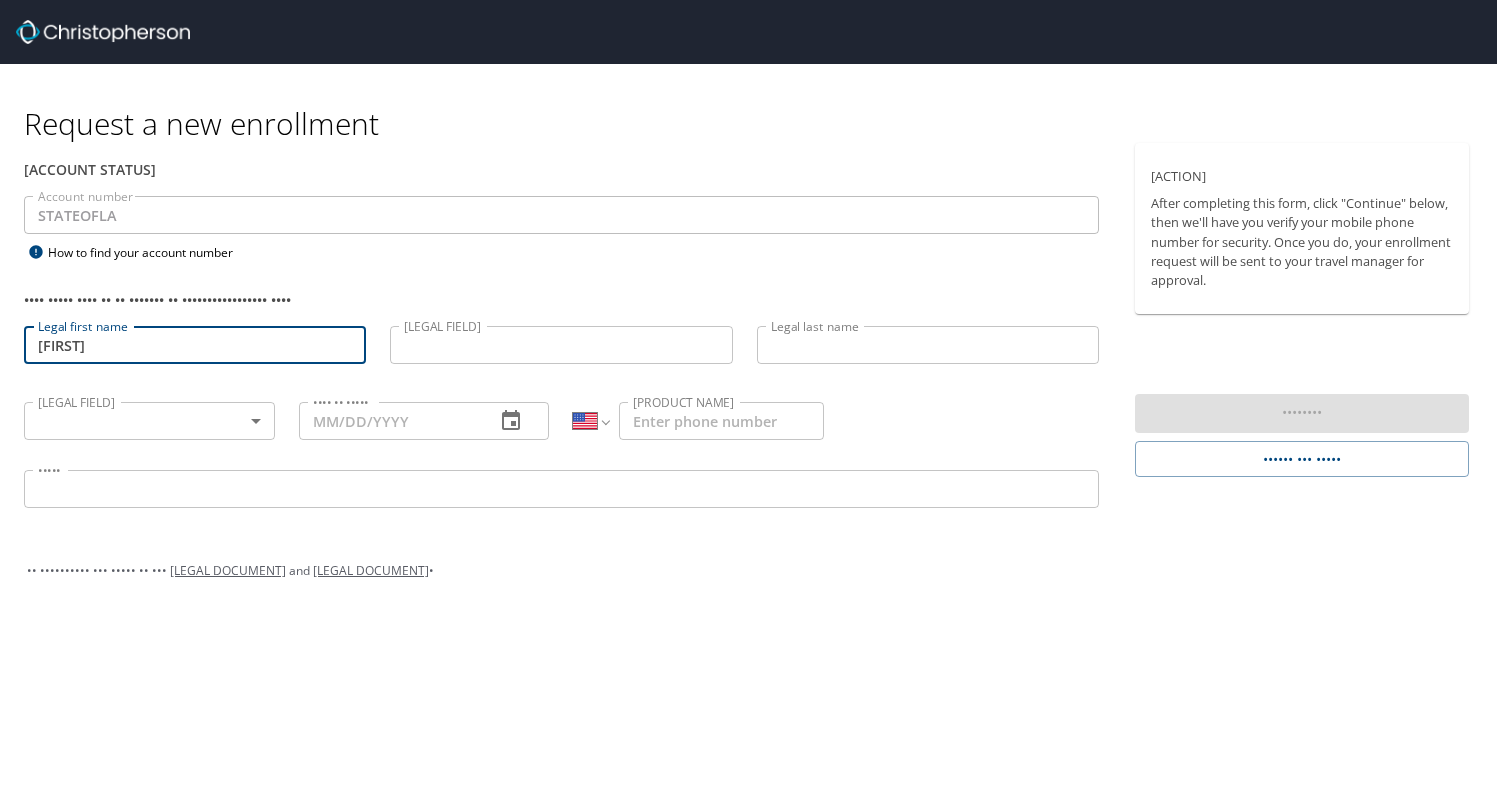 click on "[FIRST]" at bounding box center [195, 345] 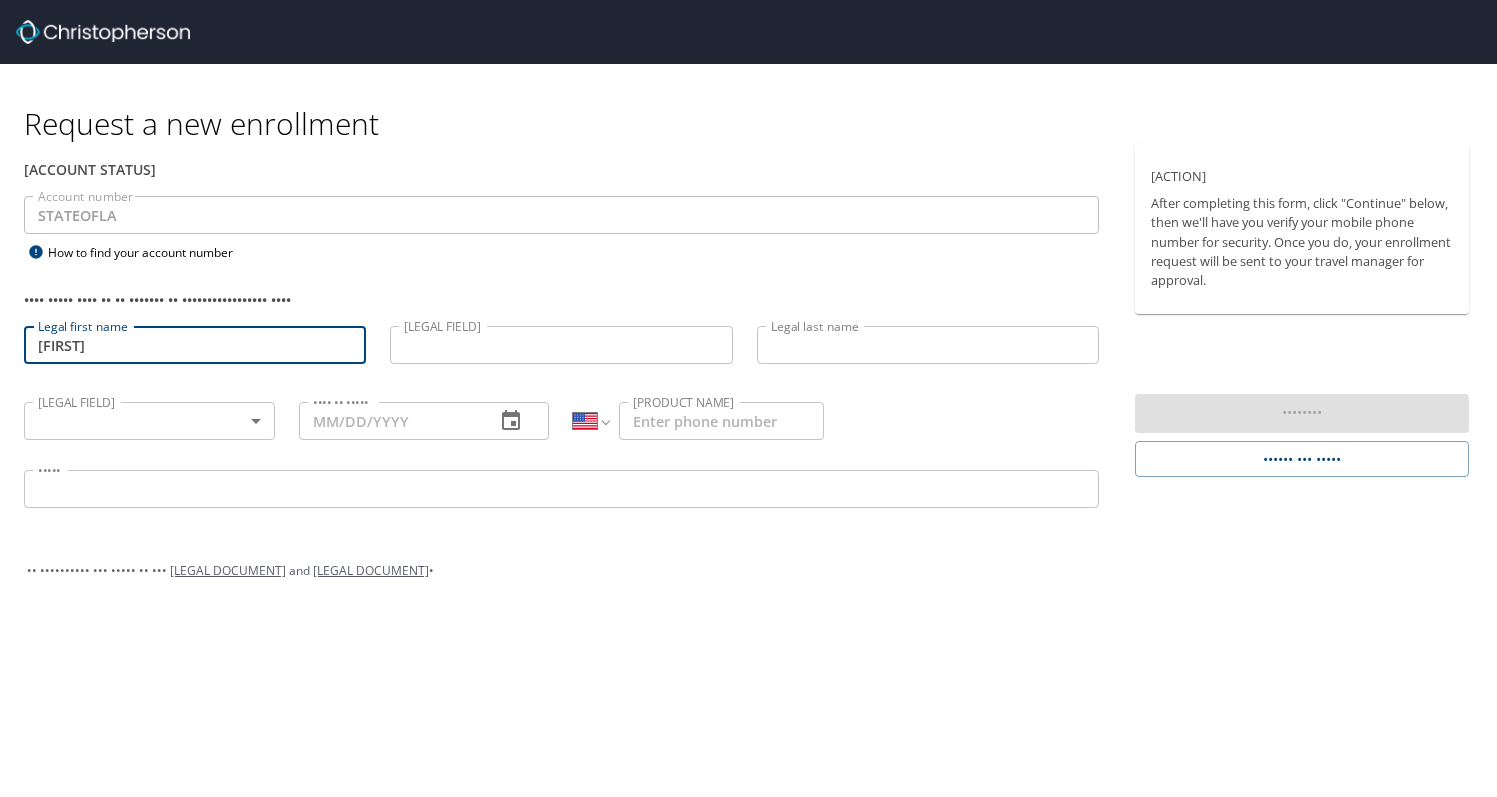 type on "[FIRST]" 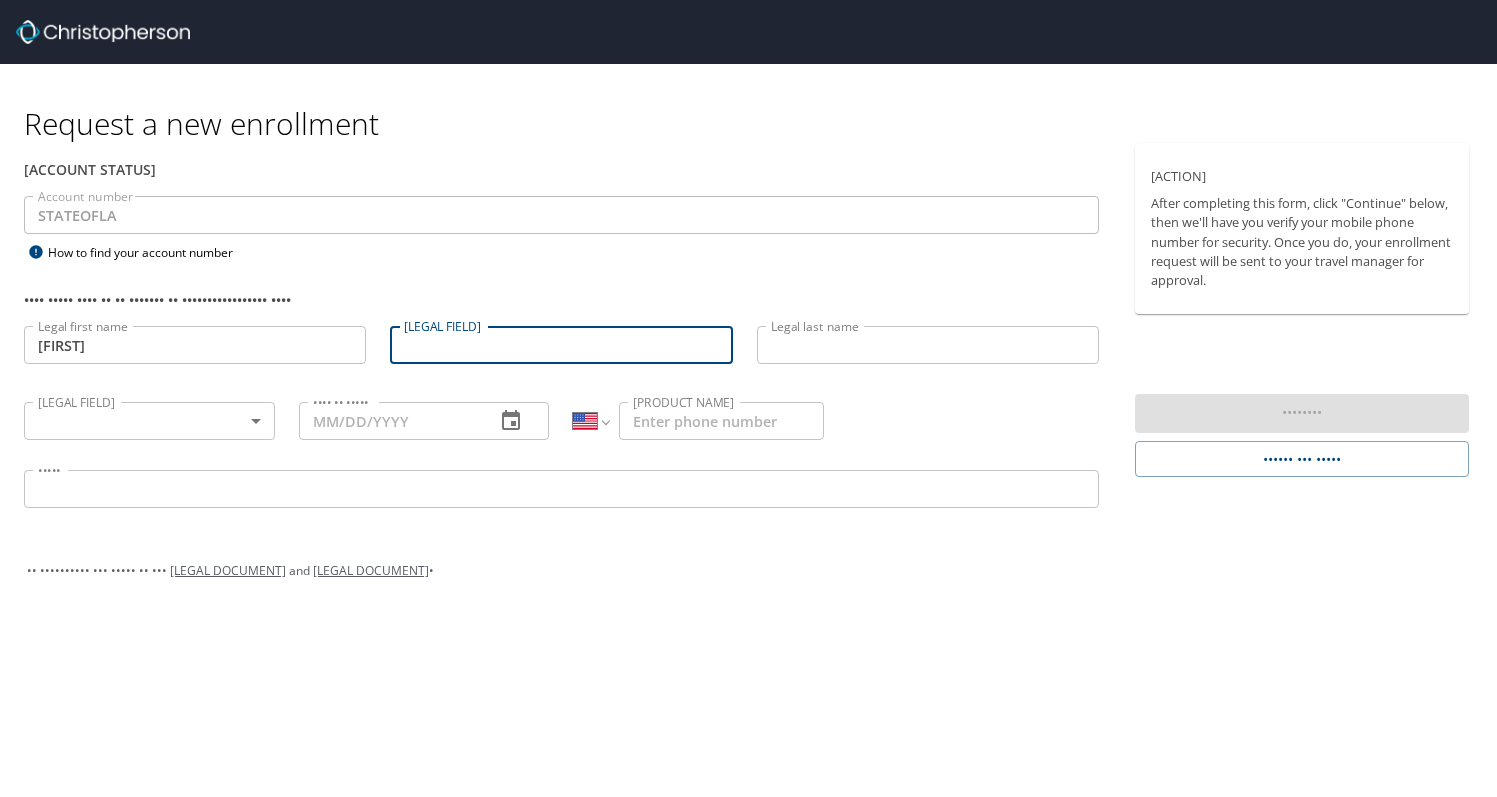 click on "[FIRST]" at bounding box center (195, 345) 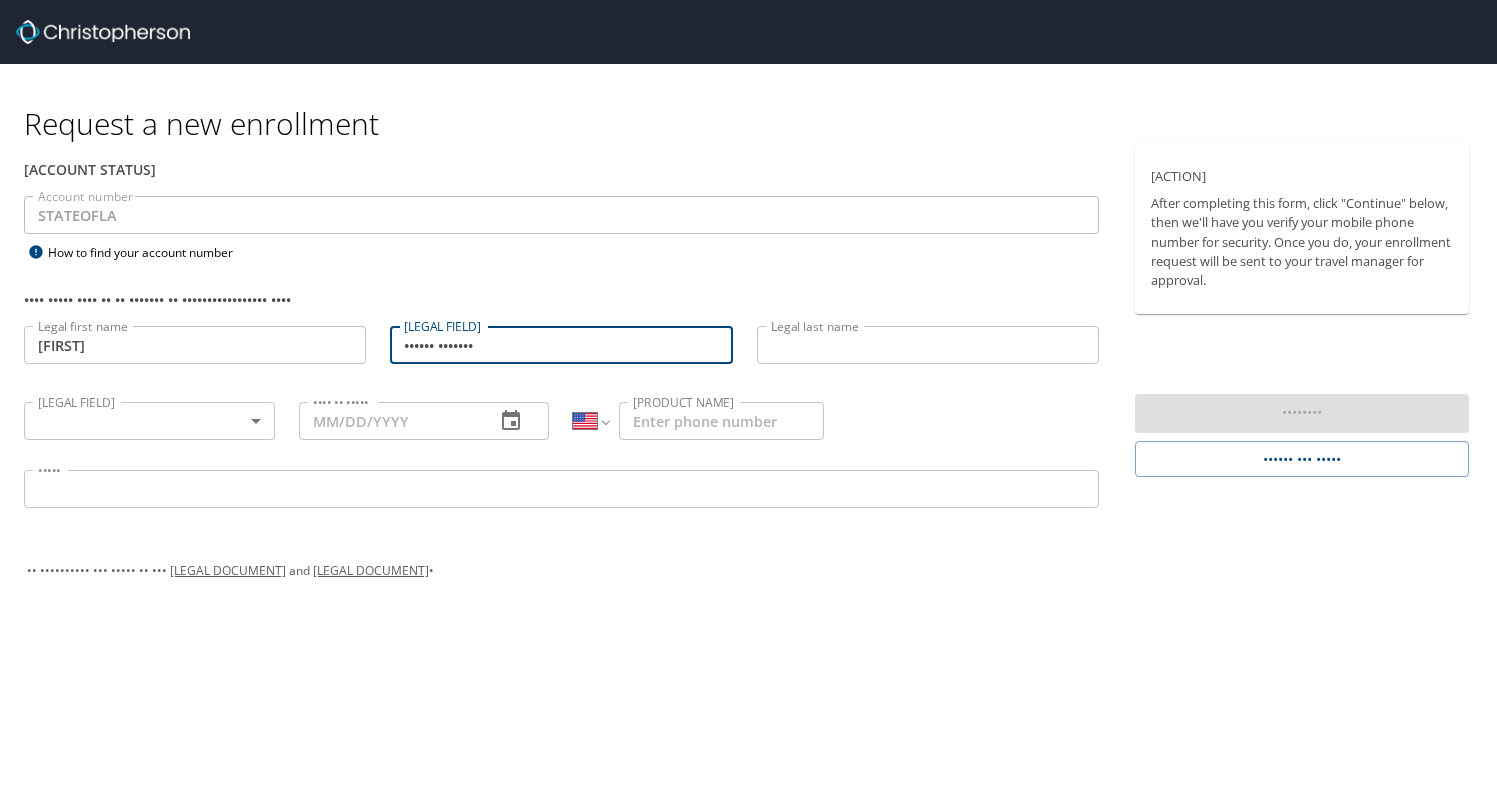 type on "•••••• •••••••" 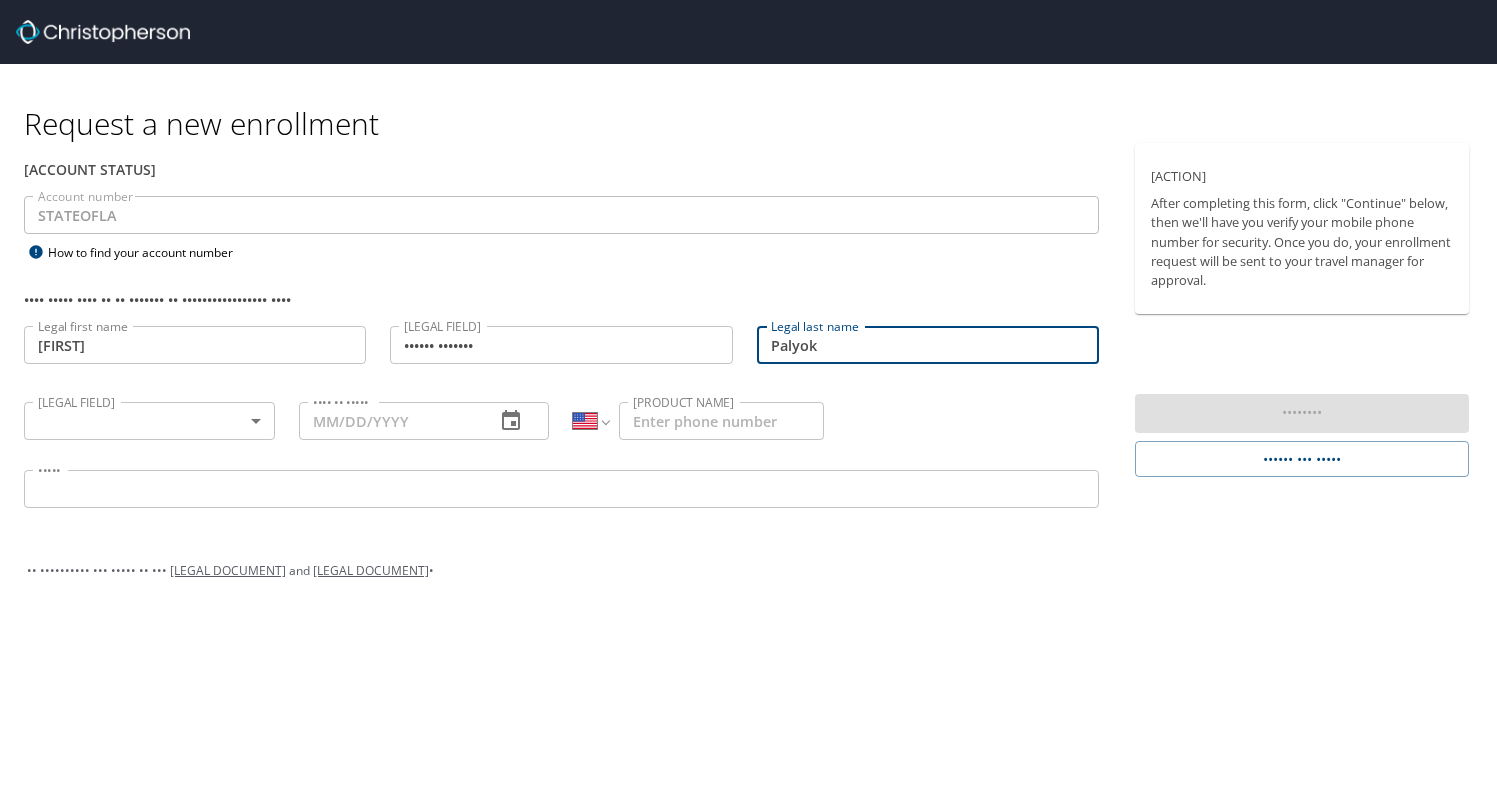 type on "Palyok" 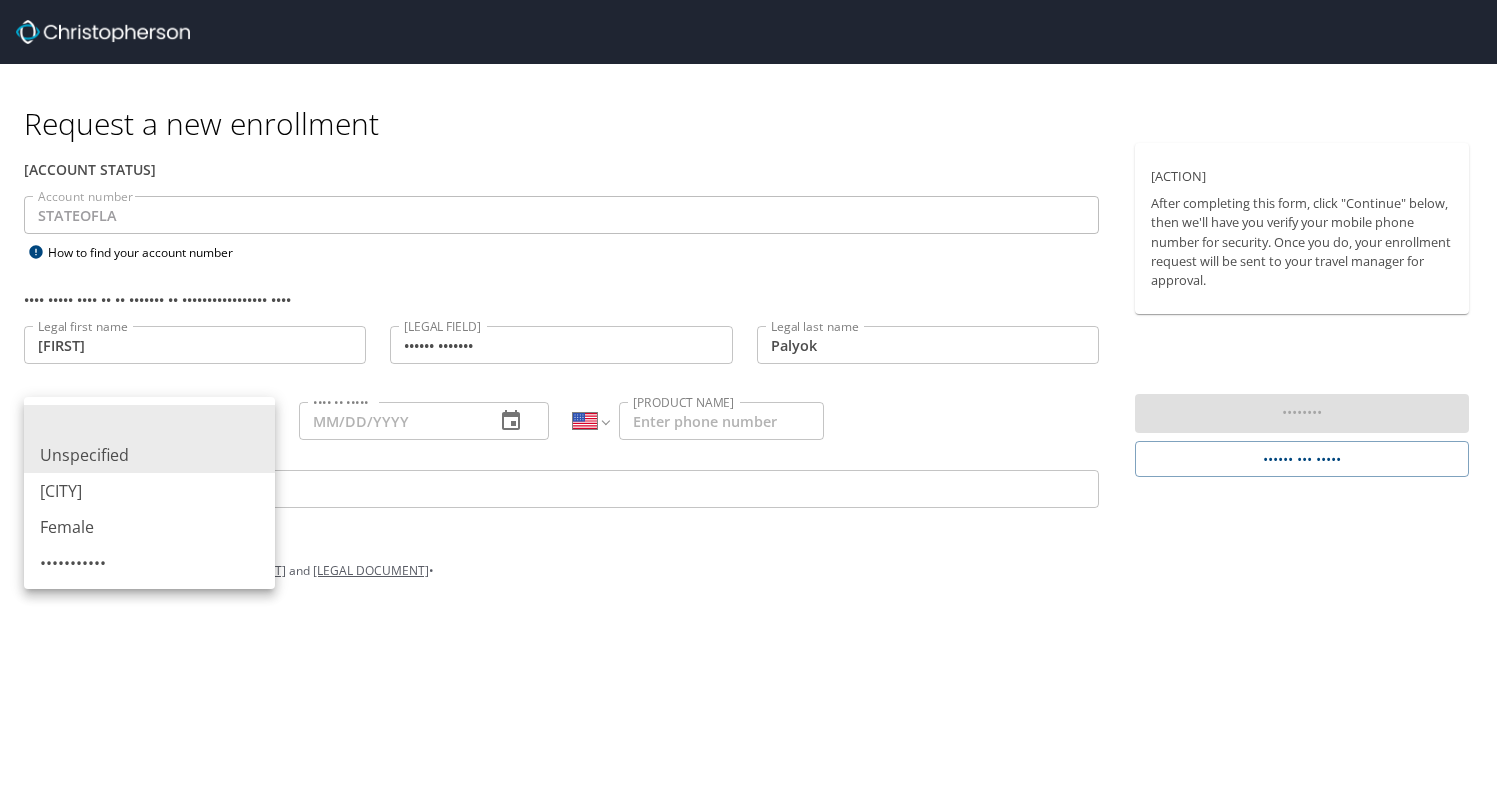 type 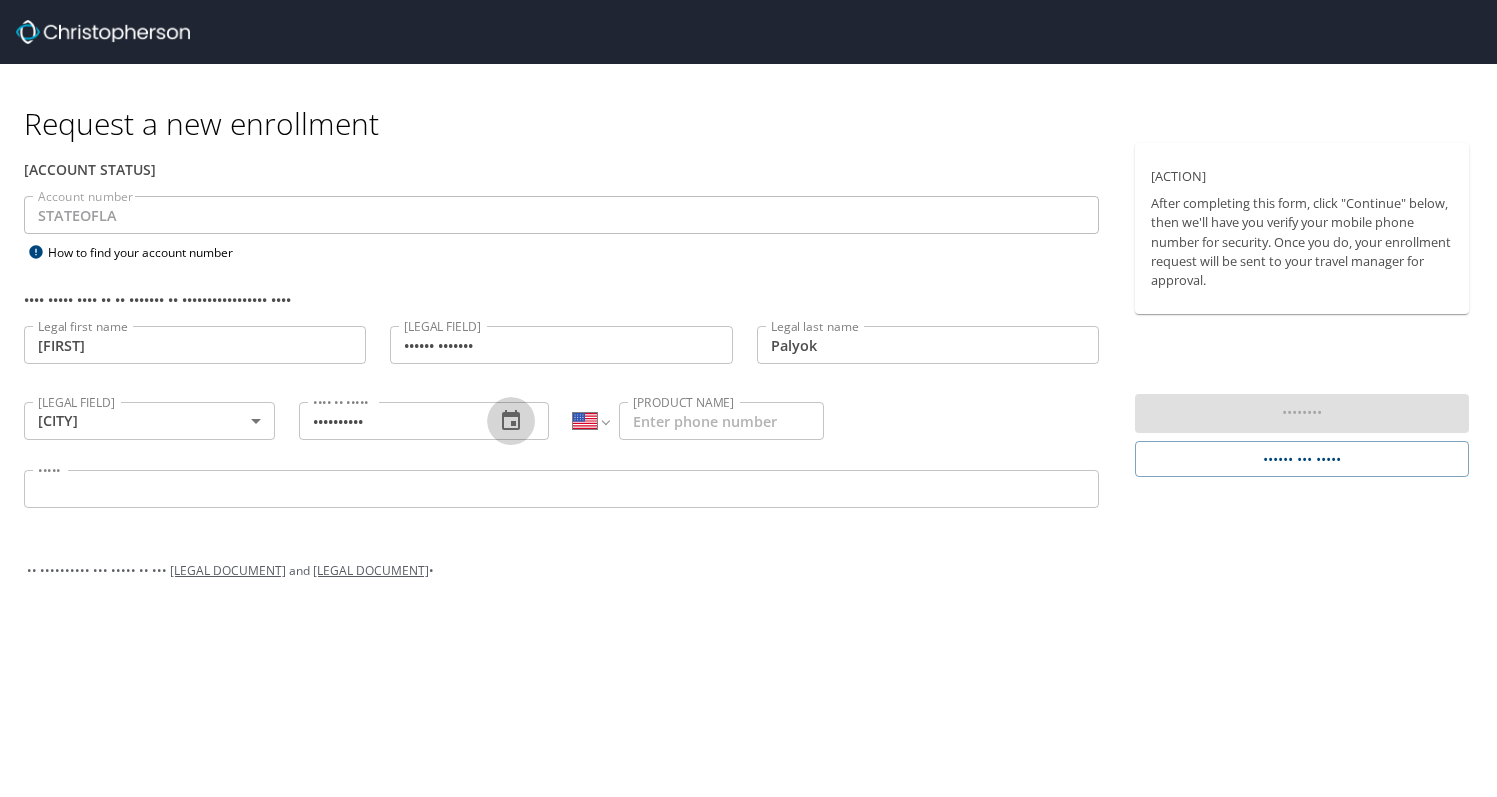 type 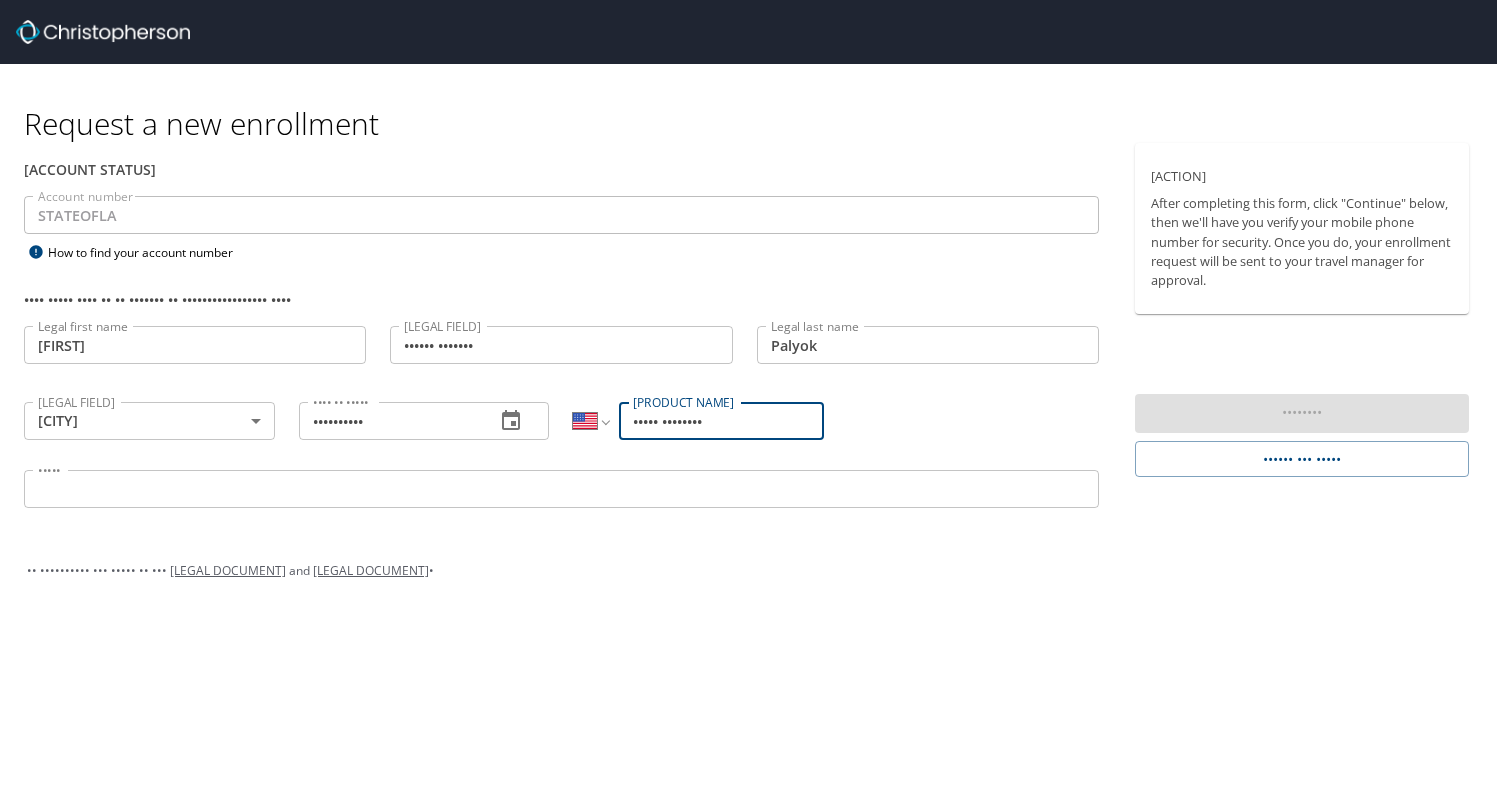 type on "••••• ••••••••" 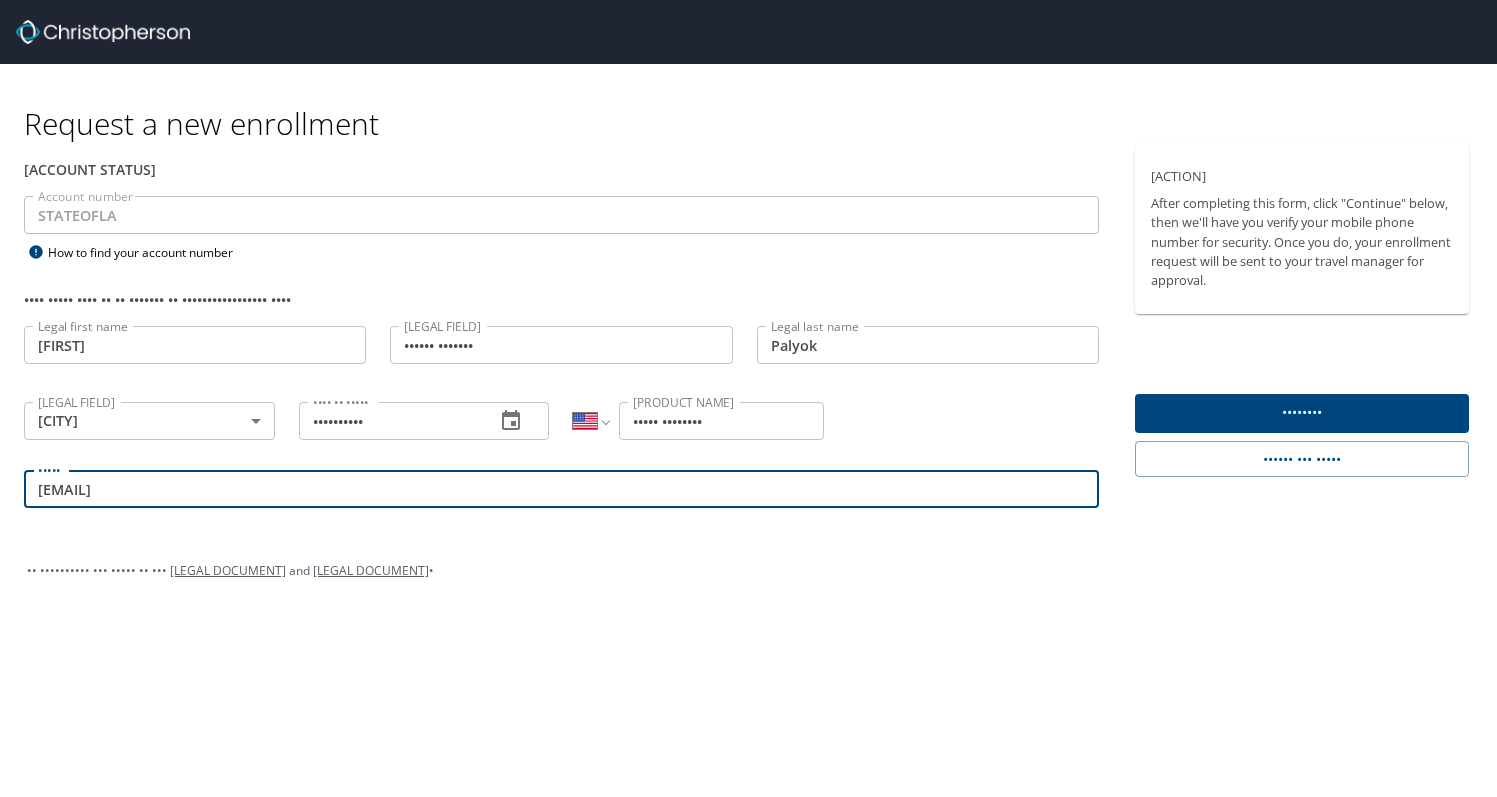 type on "[EMAIL]" 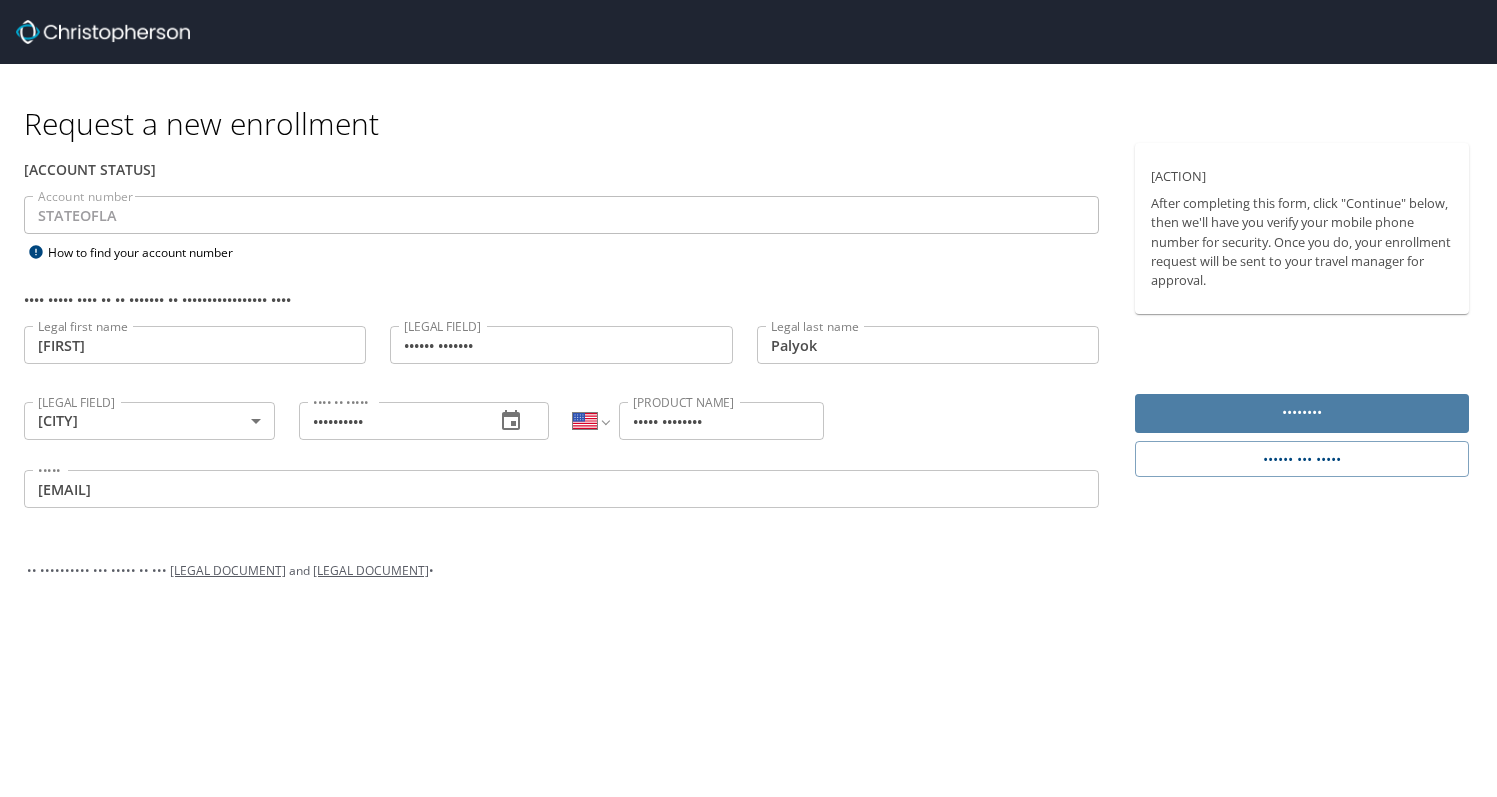 click on "••••••••" at bounding box center [1302, 412] 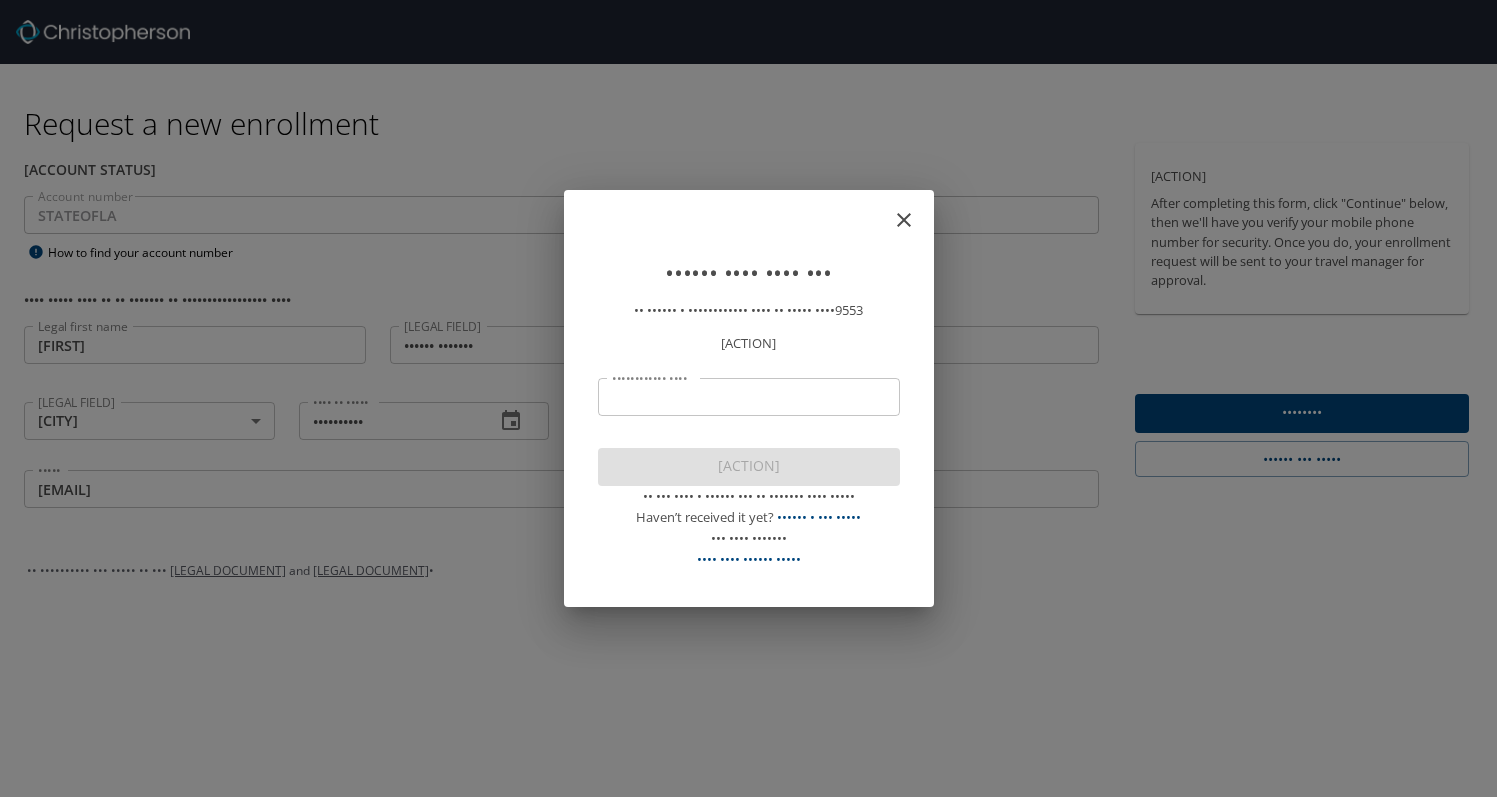 click on "•••••••••••• ••••" at bounding box center (749, 397) 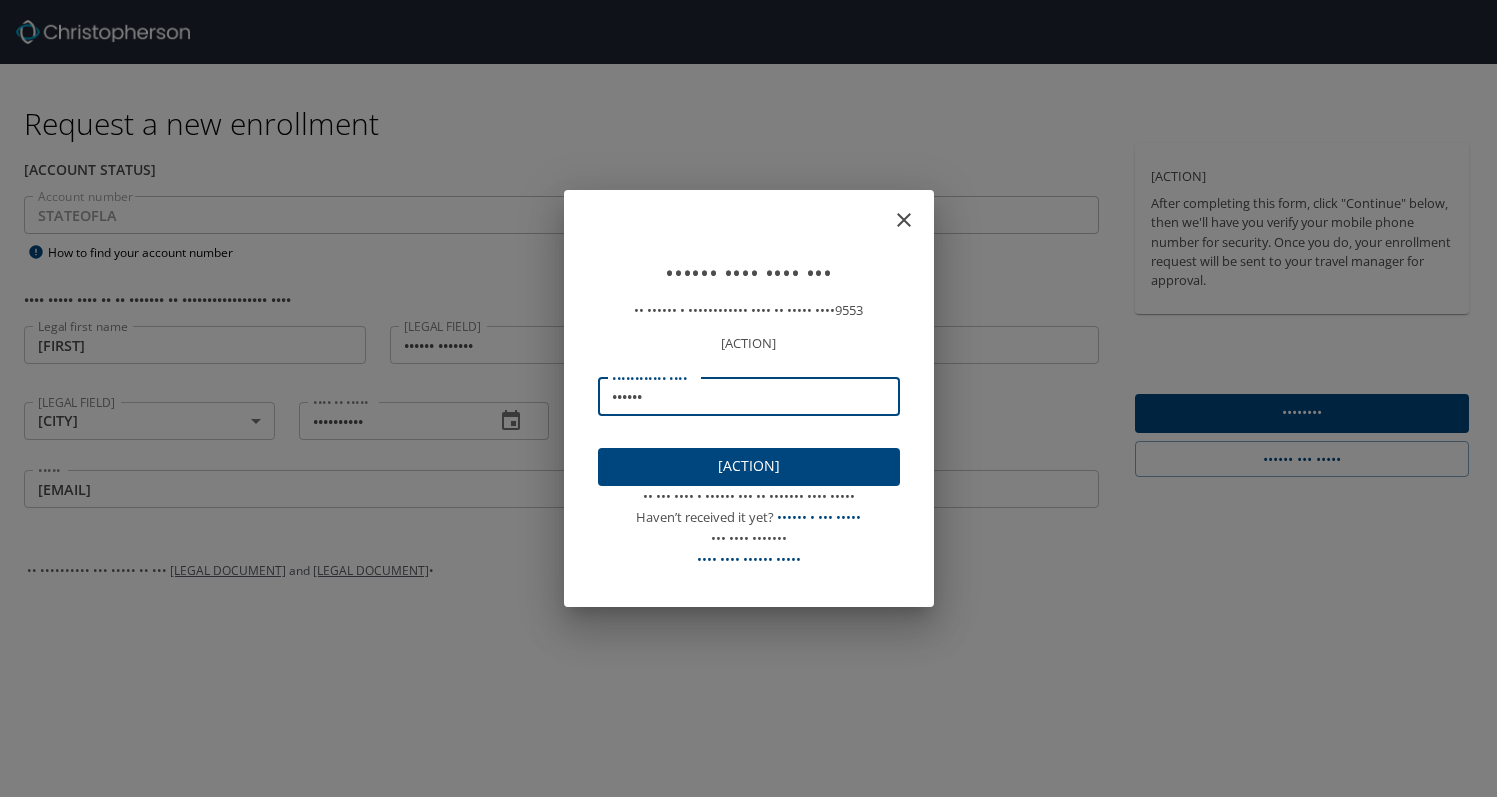 type on "••••••" 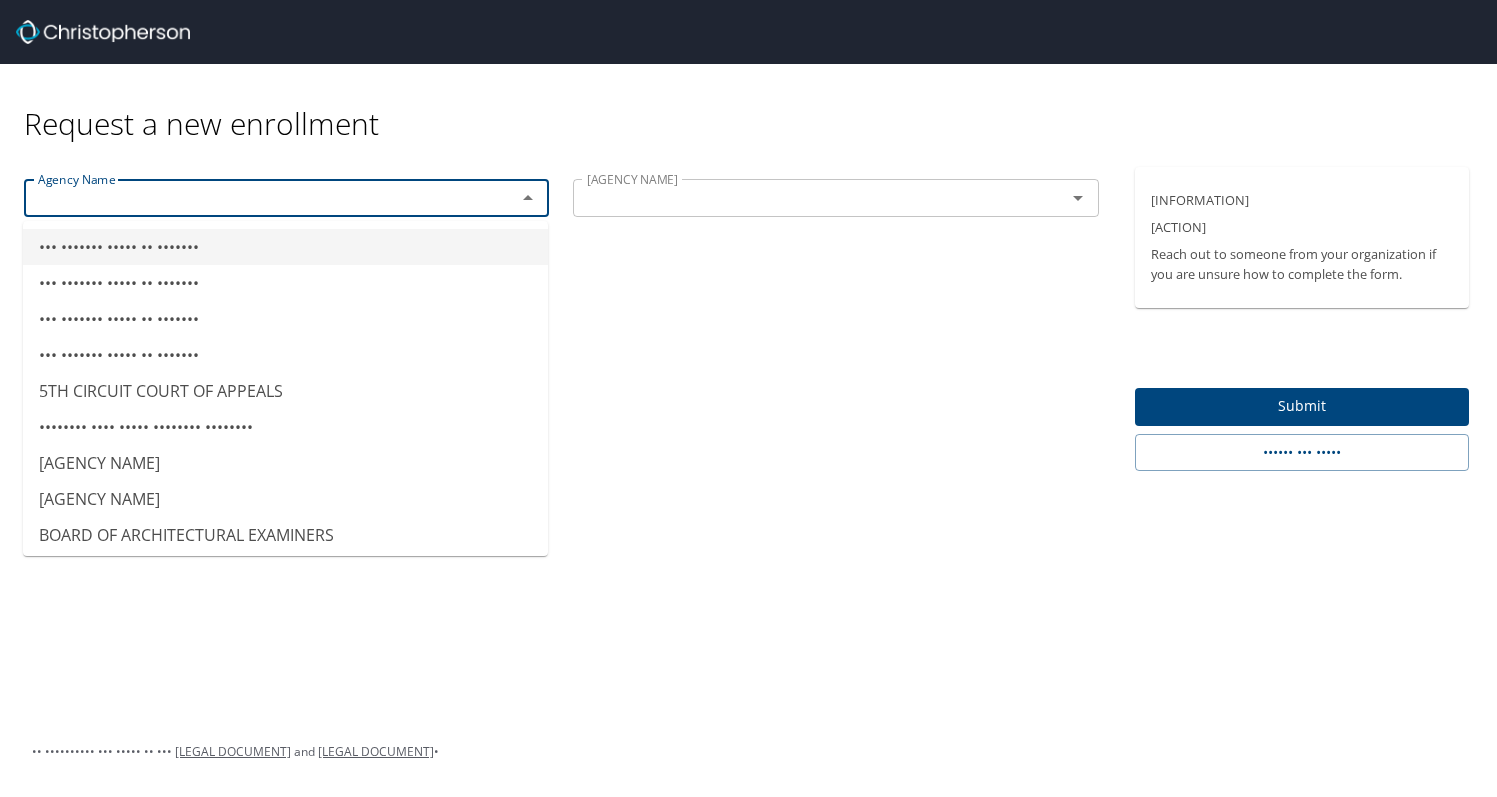 click at bounding box center [257, 198] 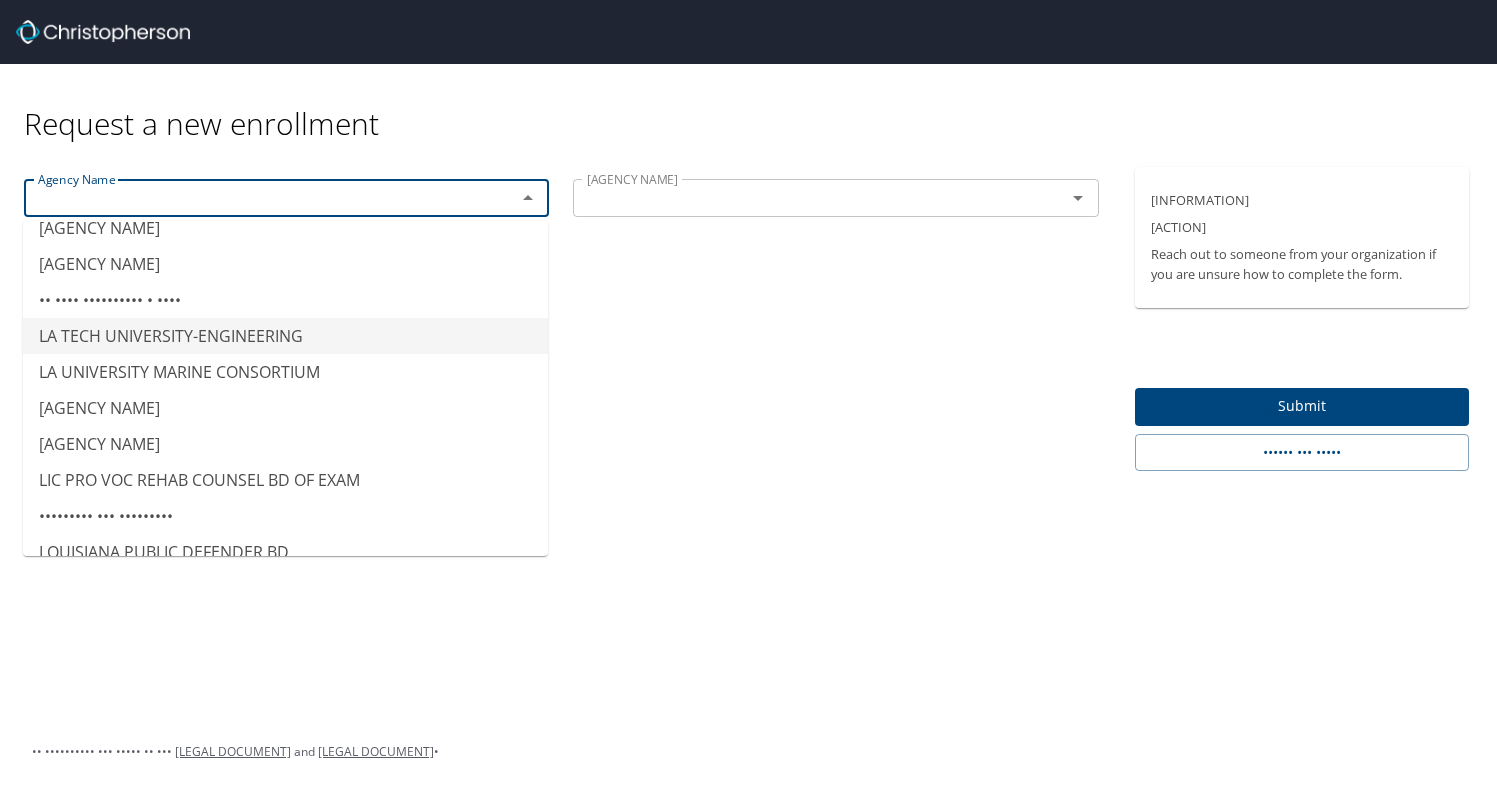 scroll, scrollTop: 9106, scrollLeft: 0, axis: vertical 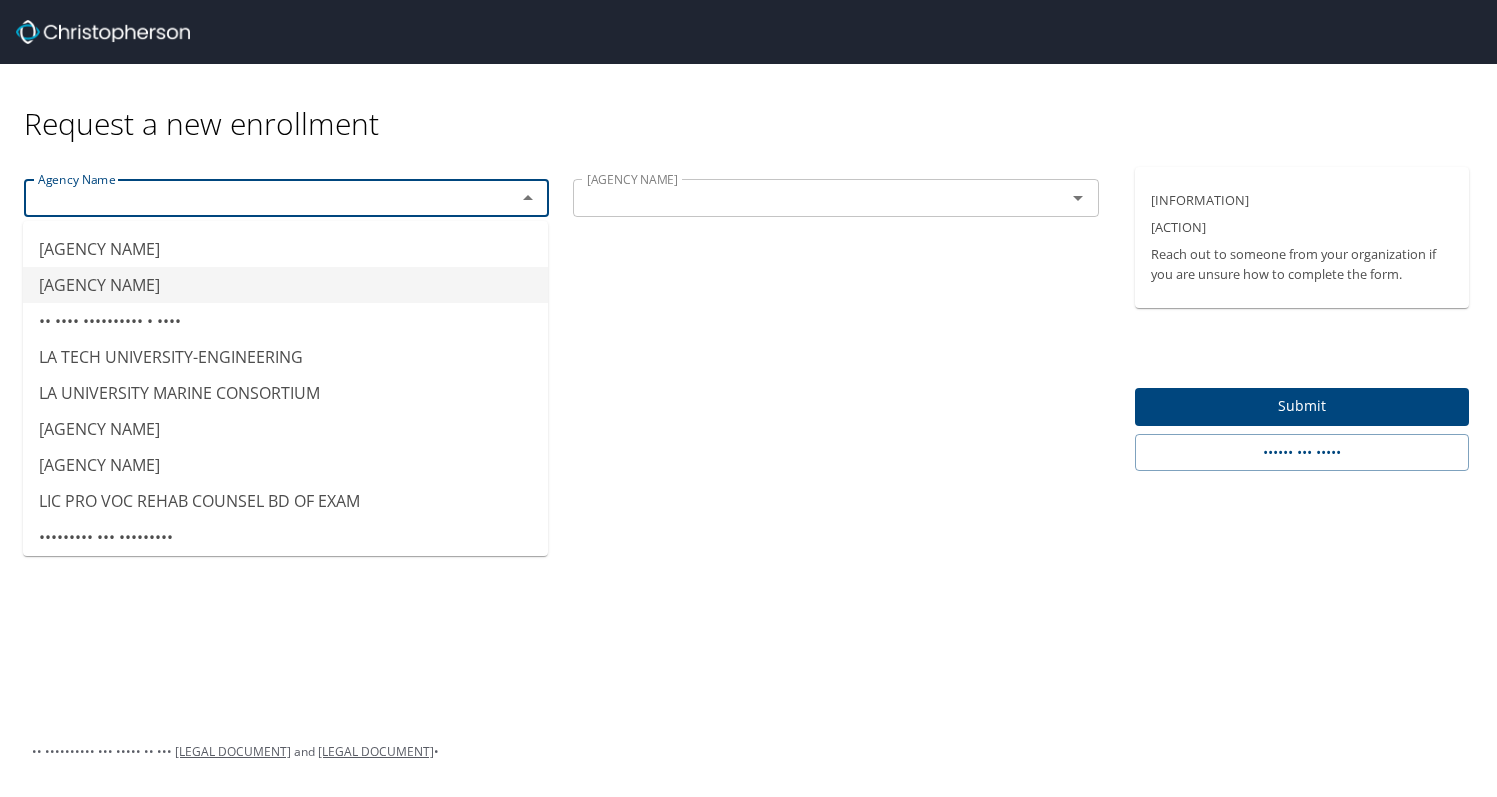 click on "[AGENCY NAME]" at bounding box center [285, 285] 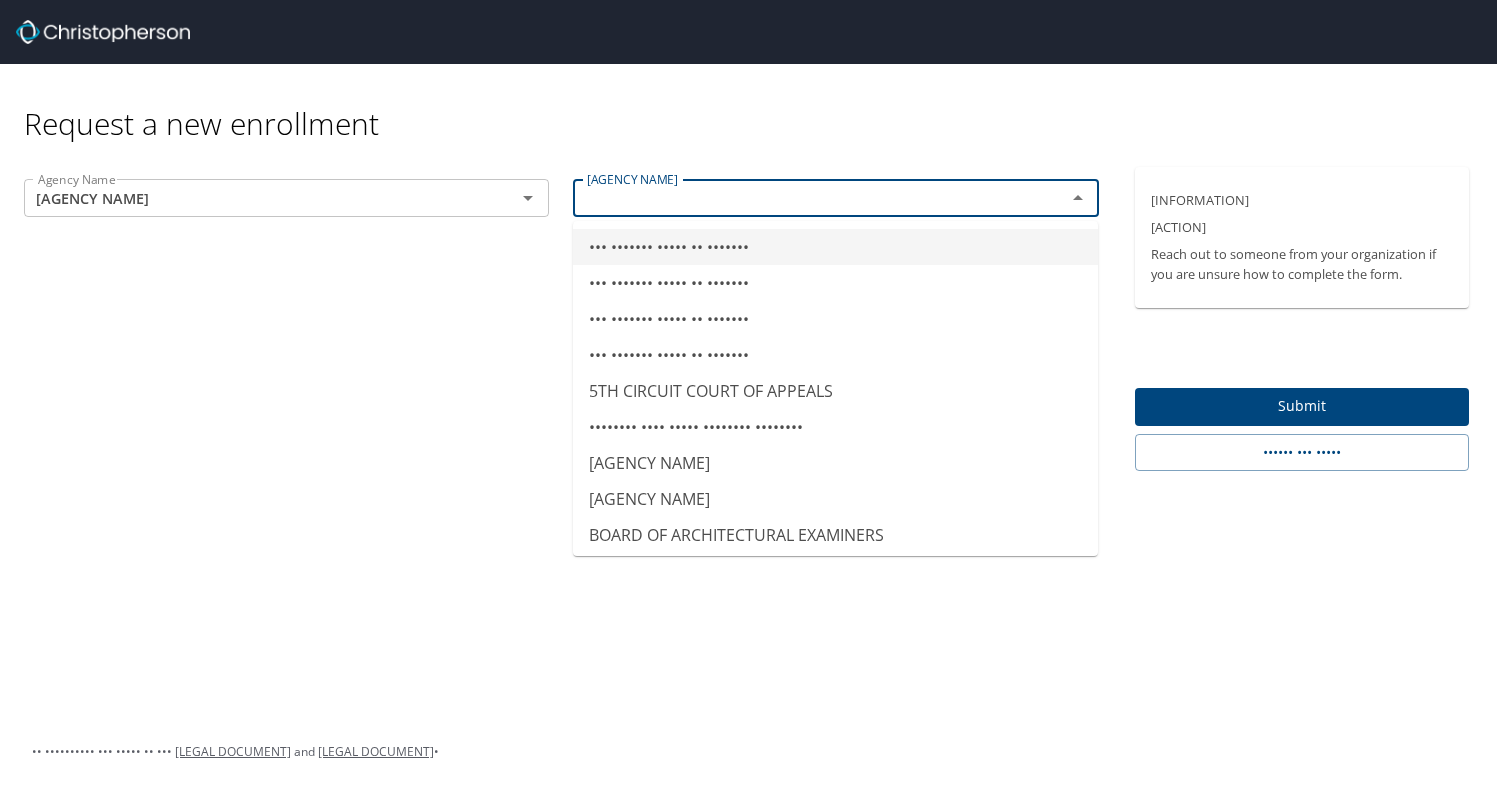 click at bounding box center [806, 198] 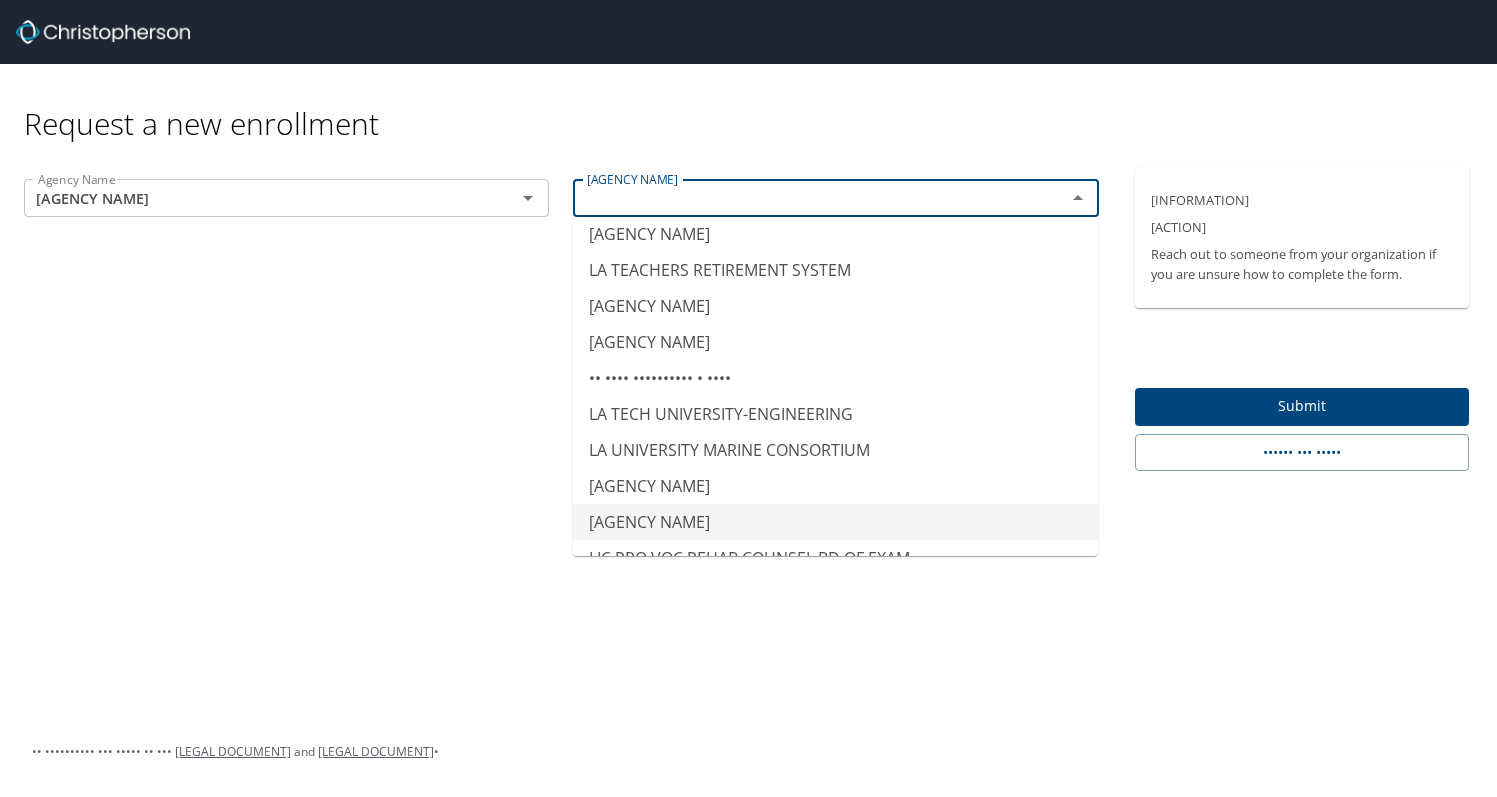 scroll, scrollTop: 9000, scrollLeft: 0, axis: vertical 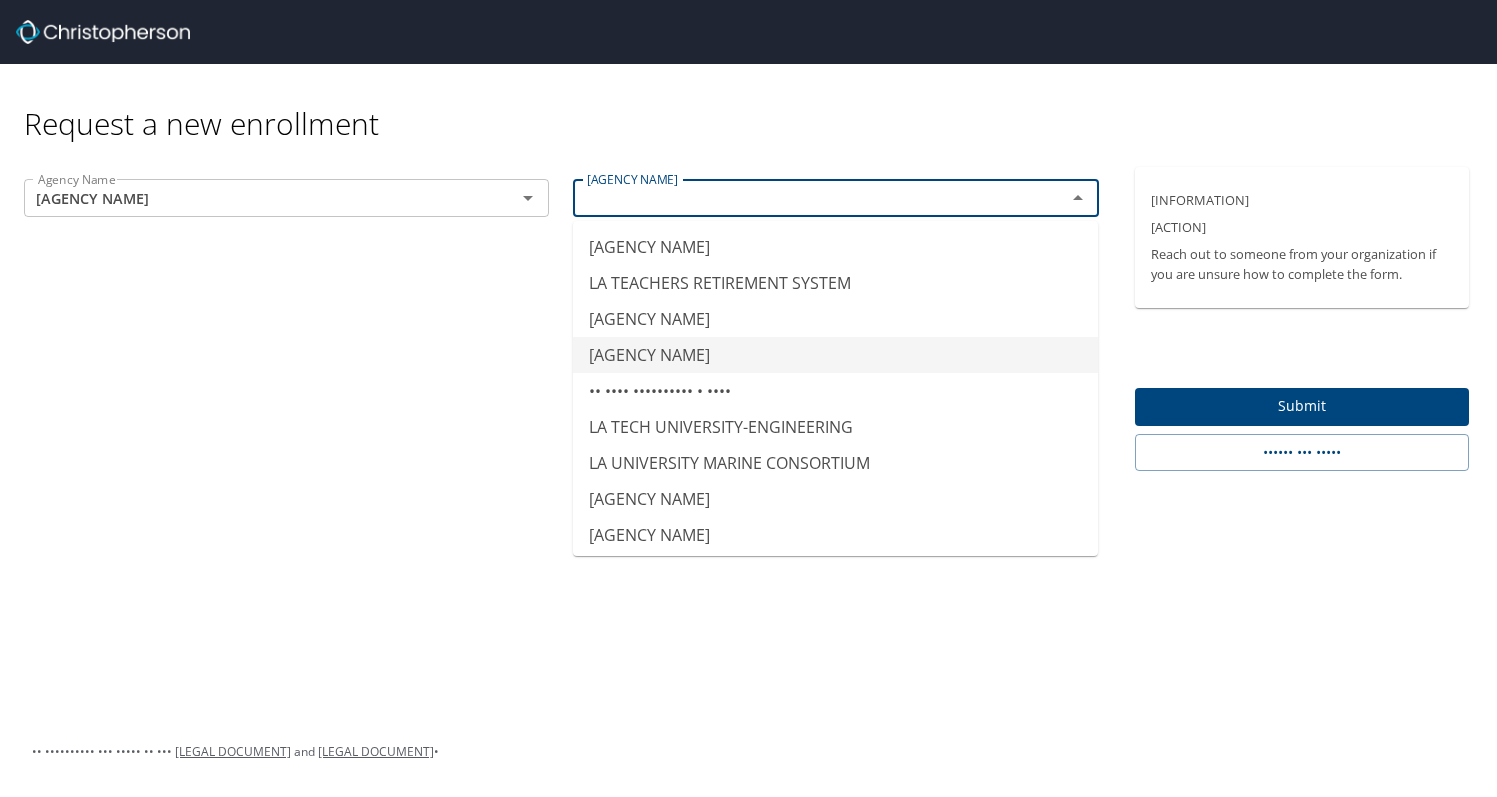 click on "[AGENCY NAME]" at bounding box center (835, 355) 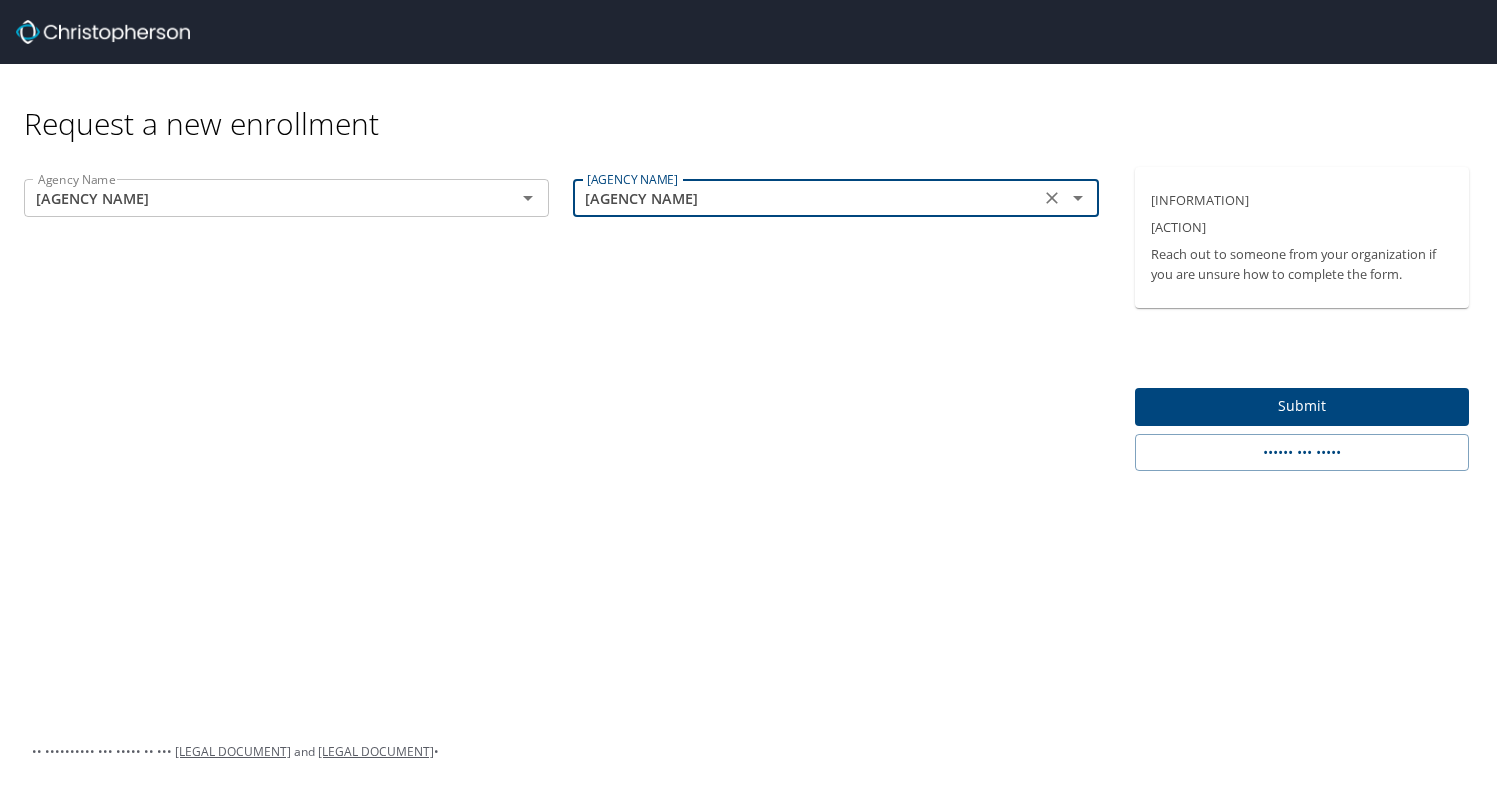 click on "Submit" at bounding box center (1302, 406) 